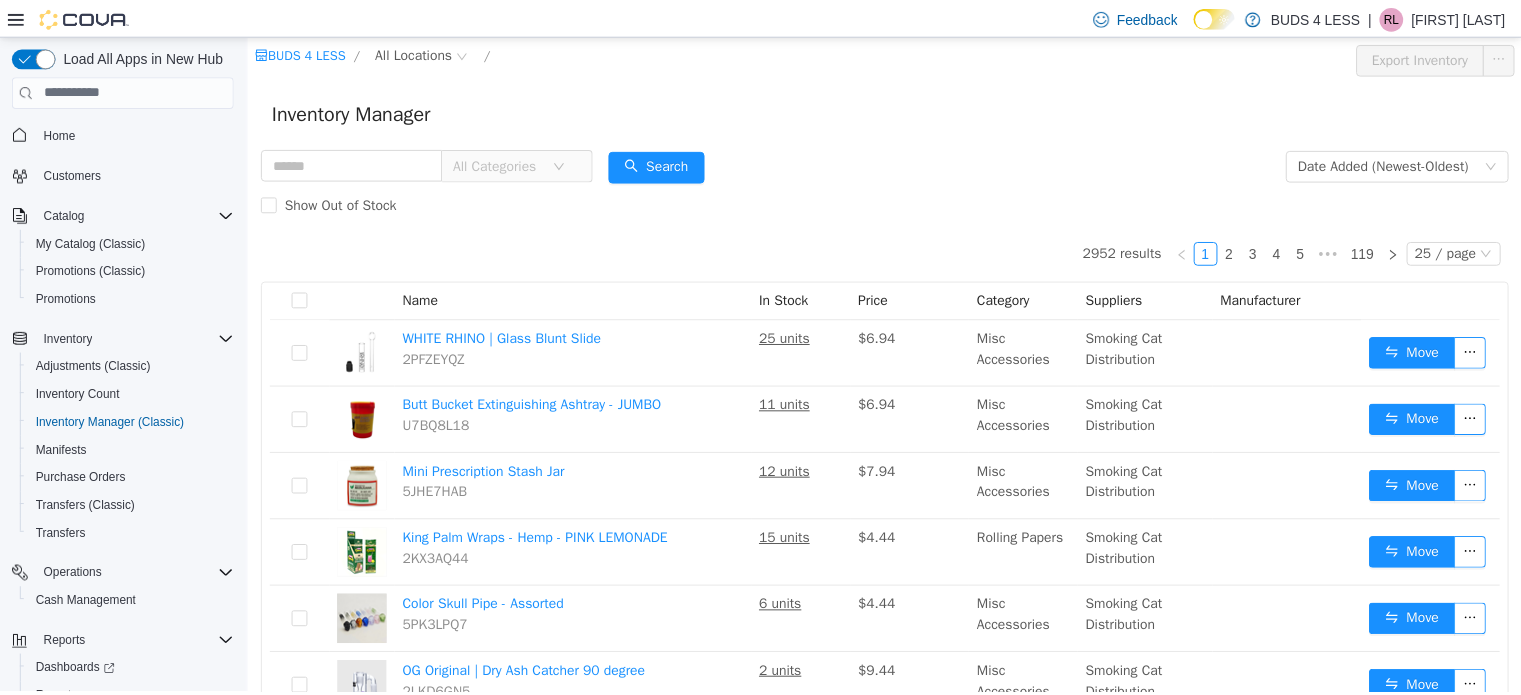 scroll, scrollTop: 0, scrollLeft: 0, axis: both 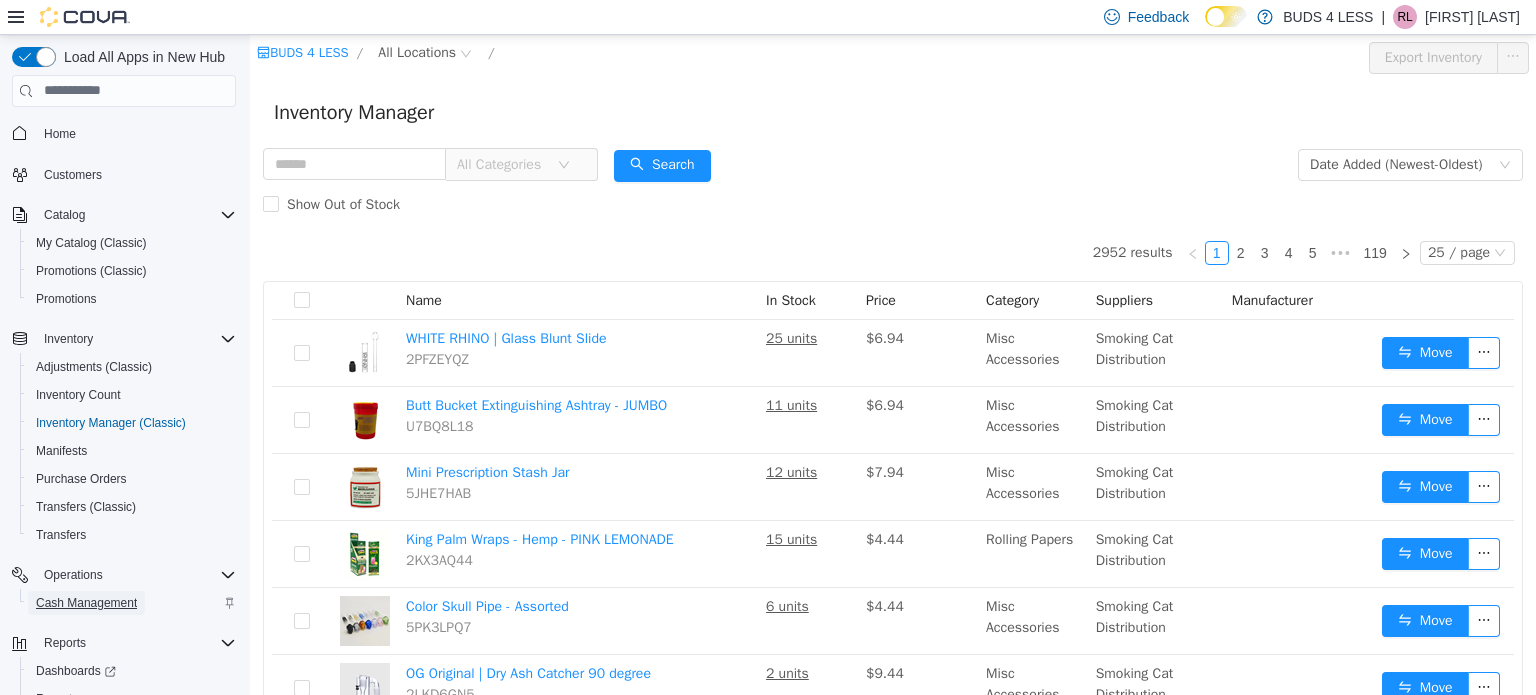 click on "Cash Management" at bounding box center (86, 603) 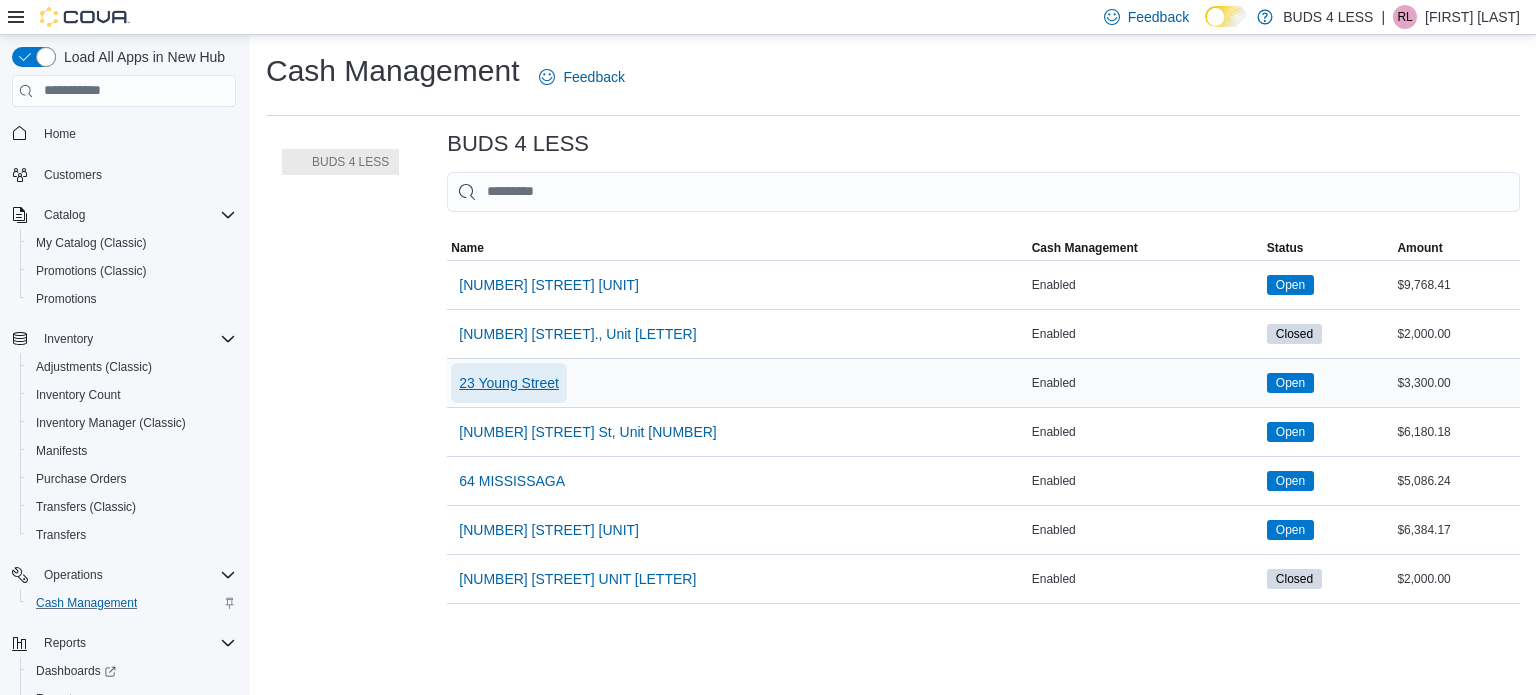 click on "23 Young Street" at bounding box center (509, 383) 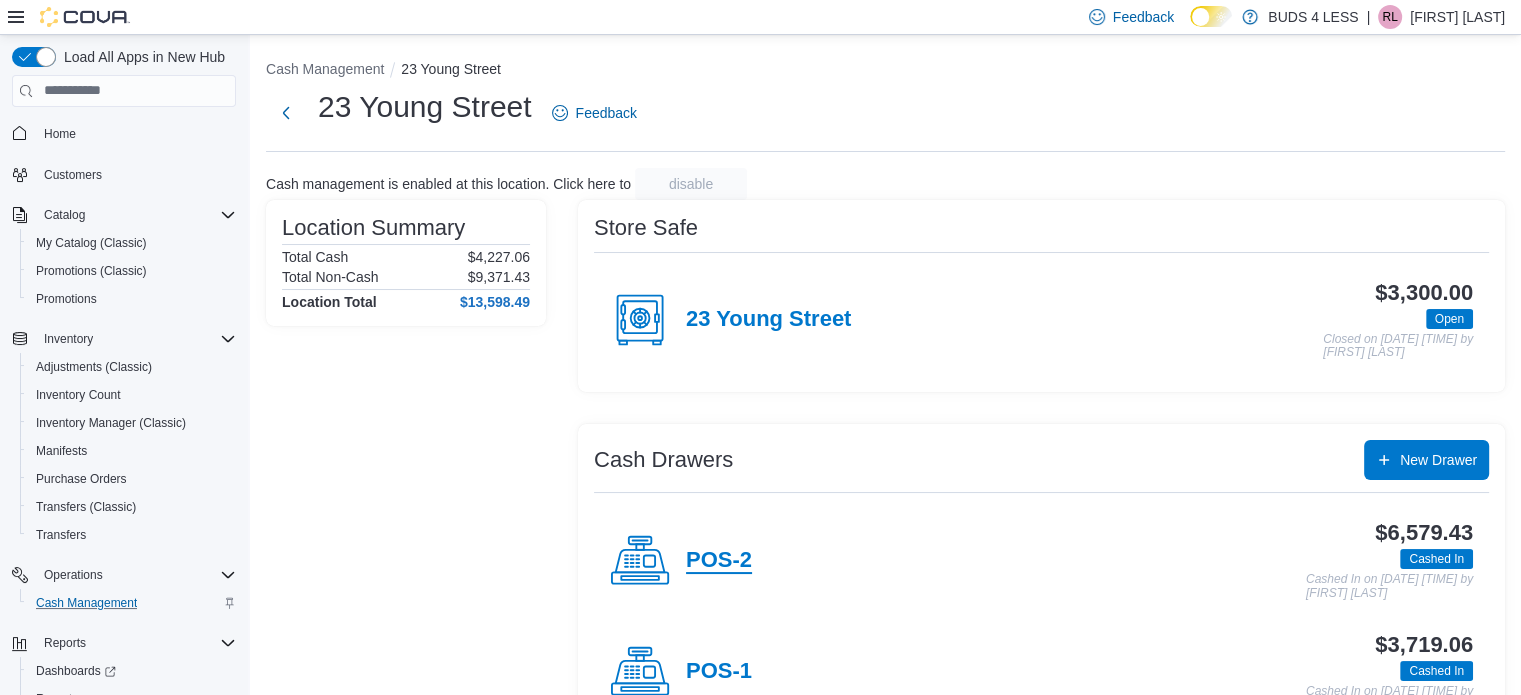 click on "POS-2" at bounding box center [719, 561] 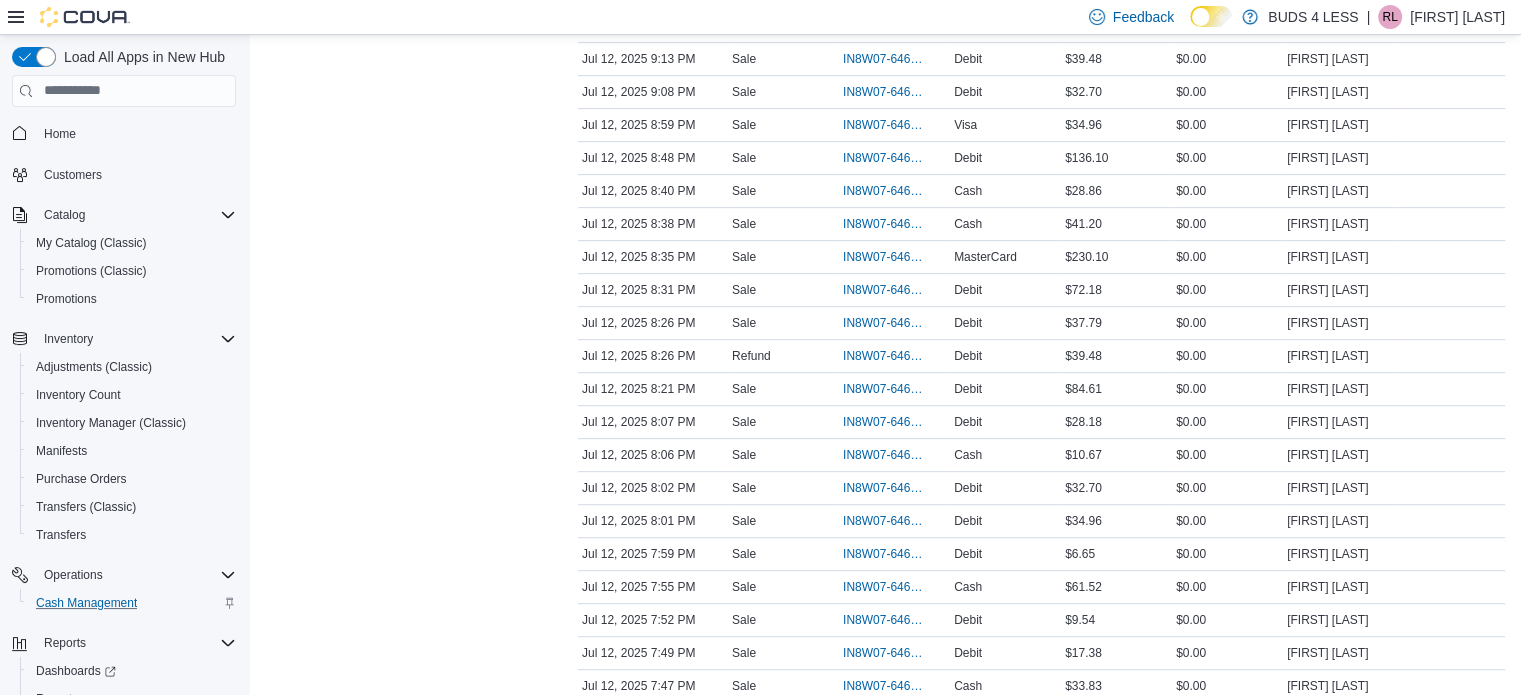 scroll, scrollTop: 900, scrollLeft: 0, axis: vertical 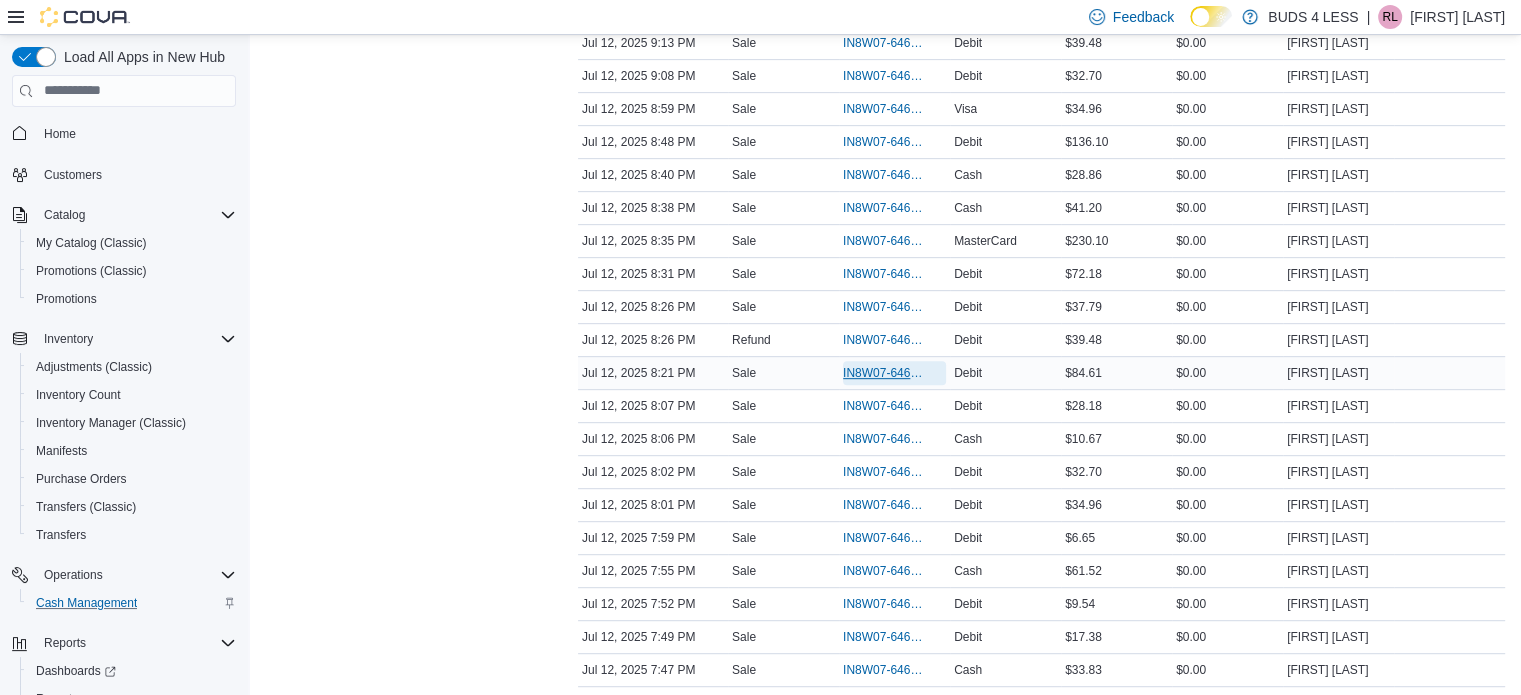 click on "IN8W07-646830" at bounding box center [894, 373] 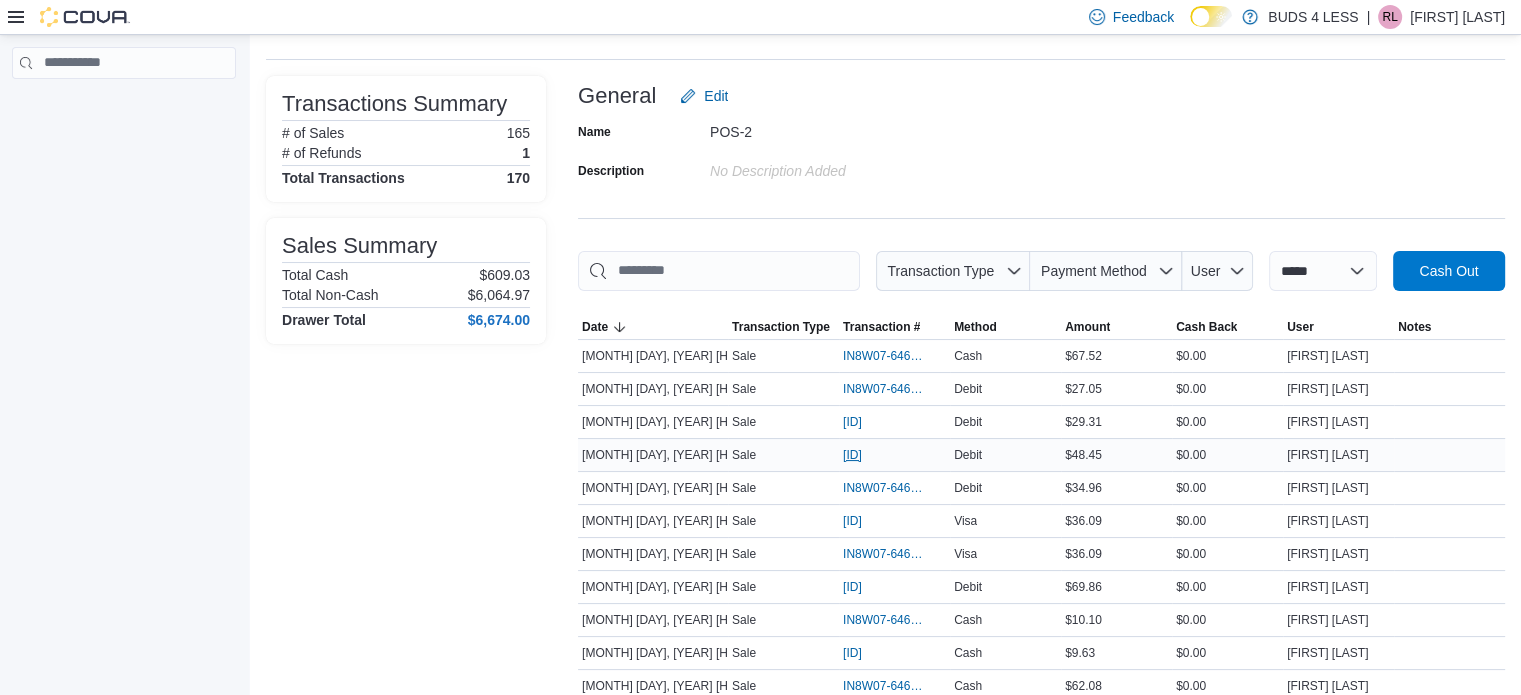 scroll, scrollTop: 100, scrollLeft: 0, axis: vertical 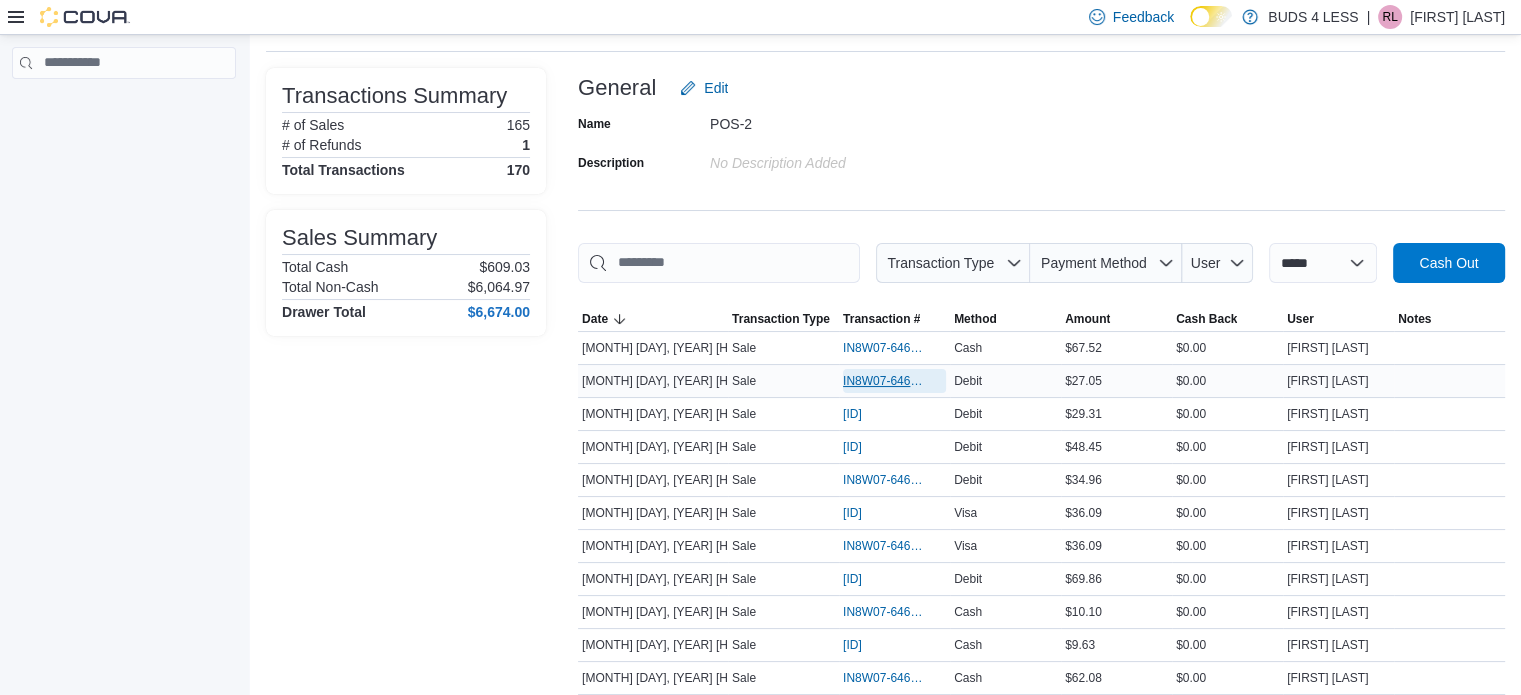 click on "IN8W07-646947" at bounding box center [884, 381] 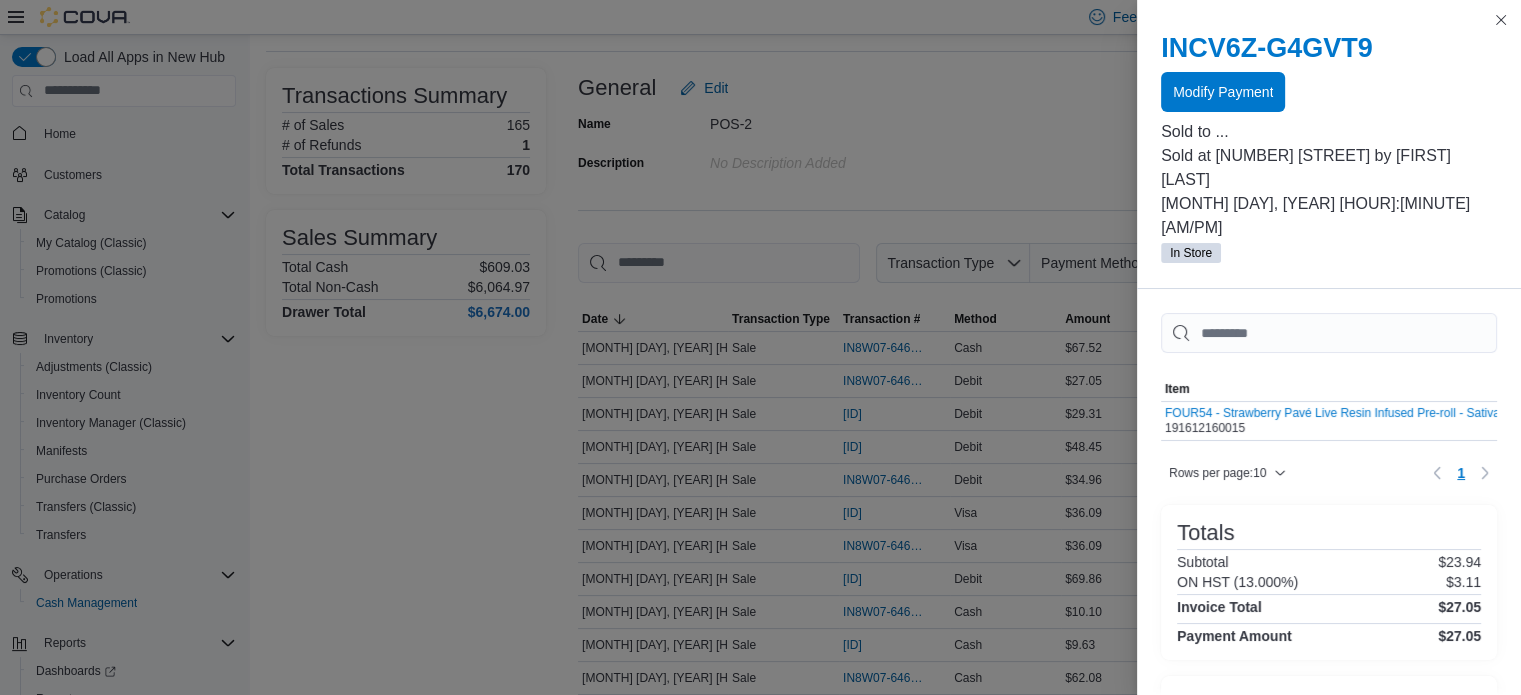 click on "INCV6Z-G4GVT9 Modify Payment" at bounding box center (1329, 72) 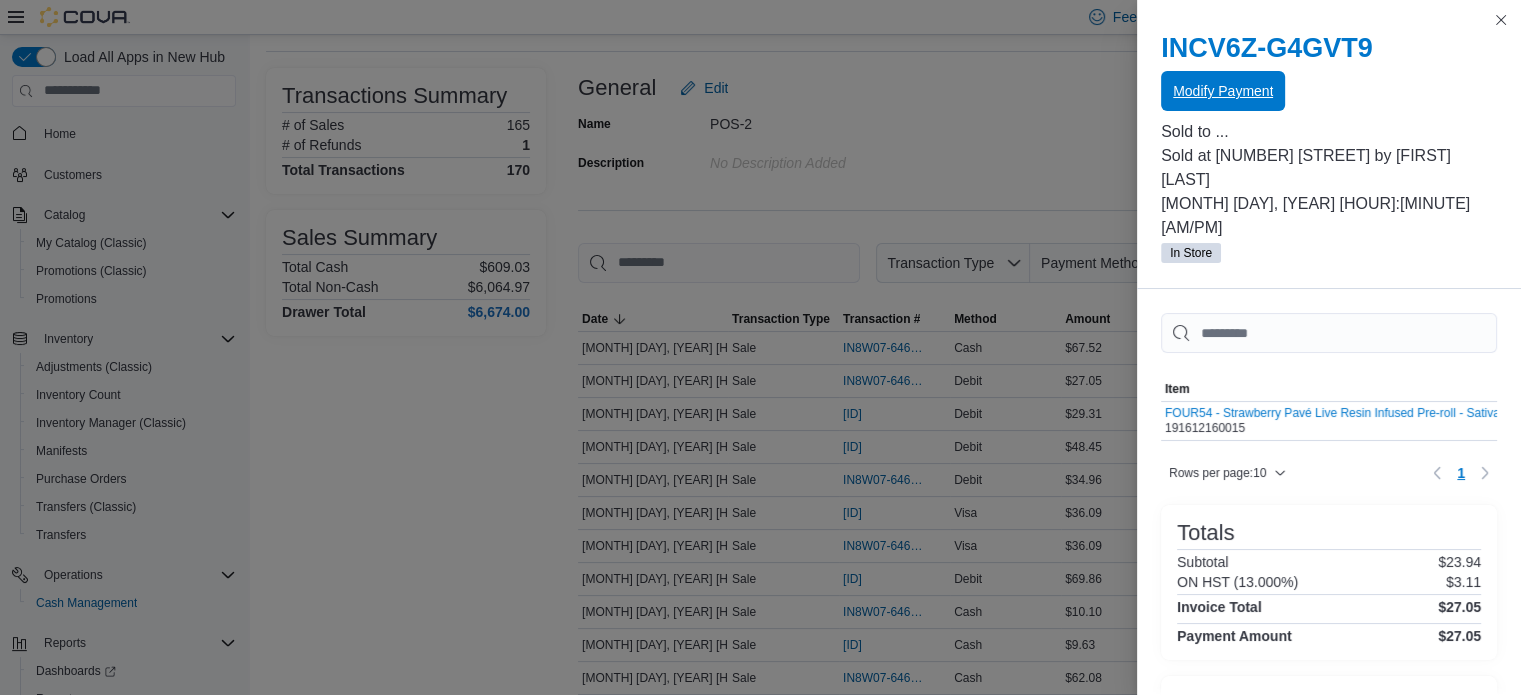 click on "Modify Payment" at bounding box center (1223, 91) 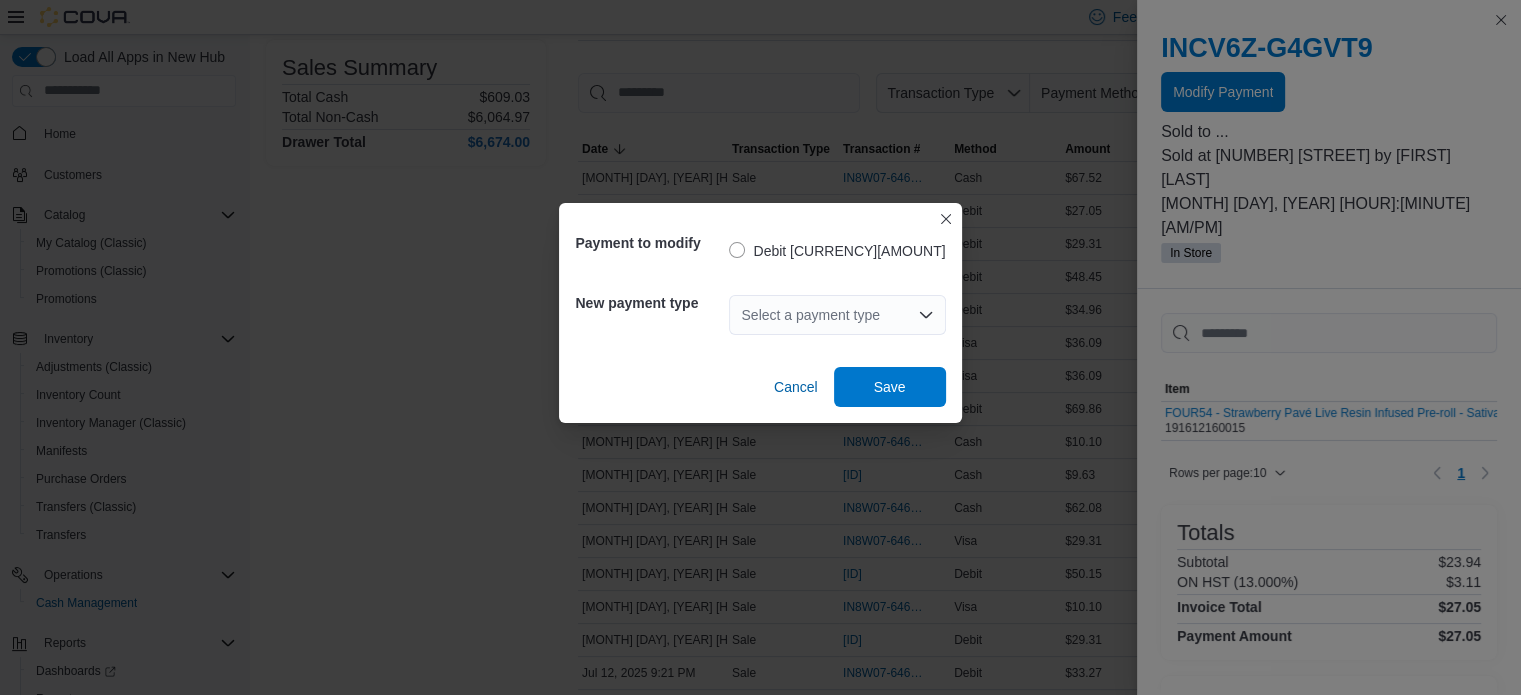 scroll, scrollTop: 600, scrollLeft: 0, axis: vertical 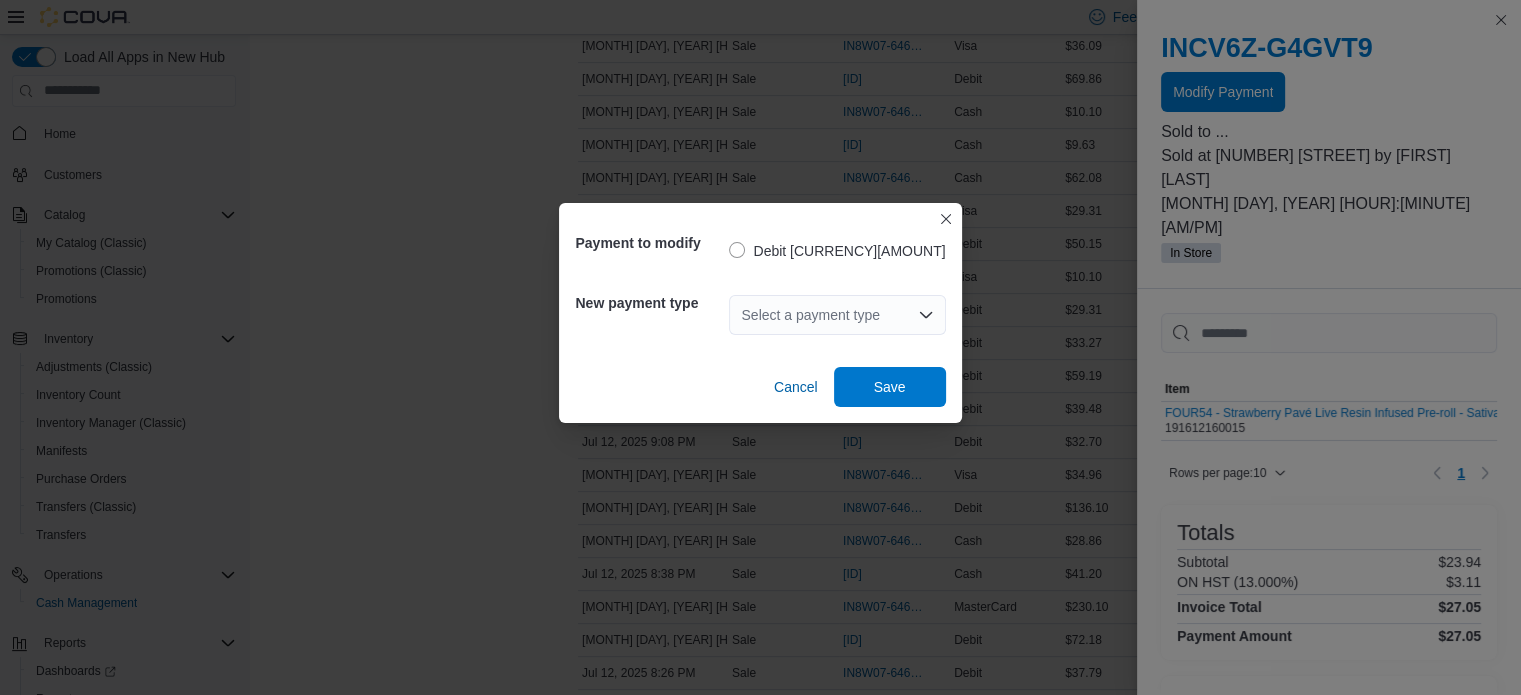 click on "Select a payment type" at bounding box center (837, 315) 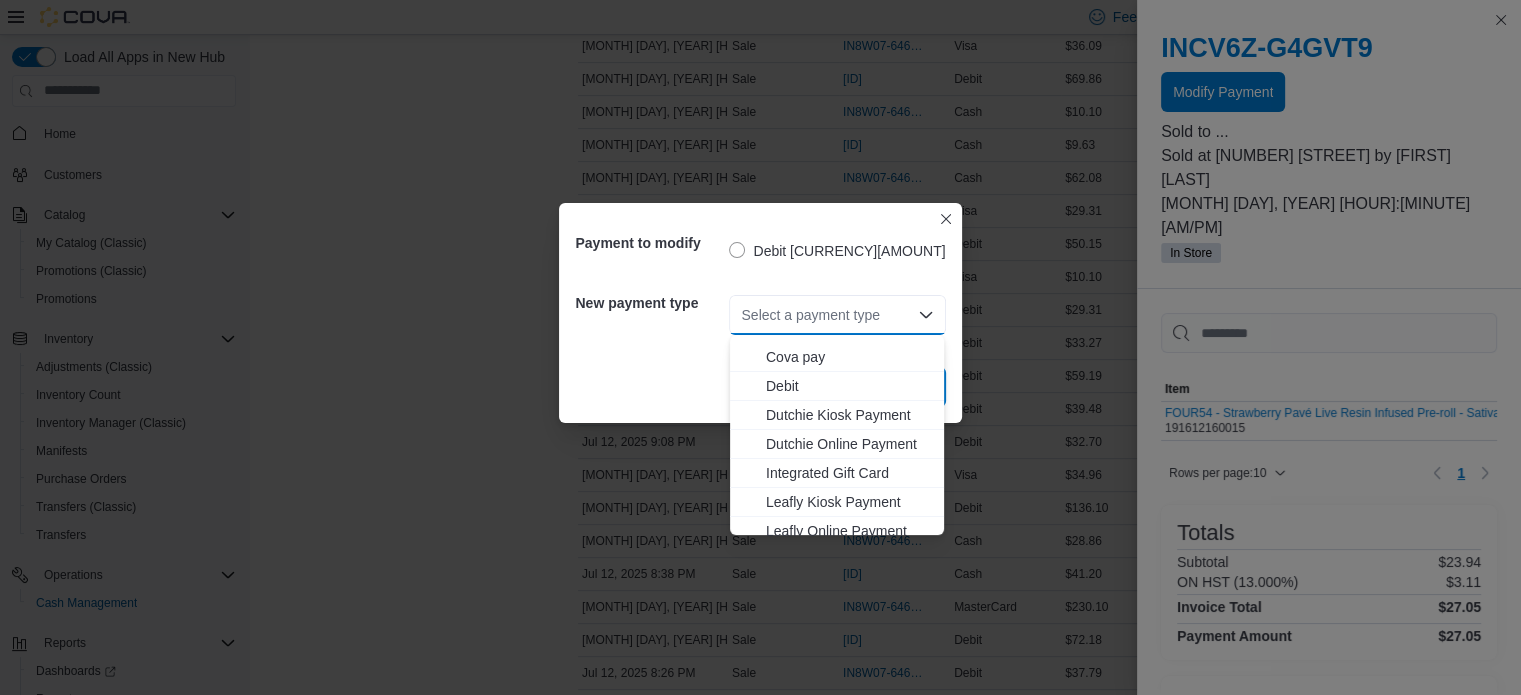 scroll, scrollTop: 264, scrollLeft: 0, axis: vertical 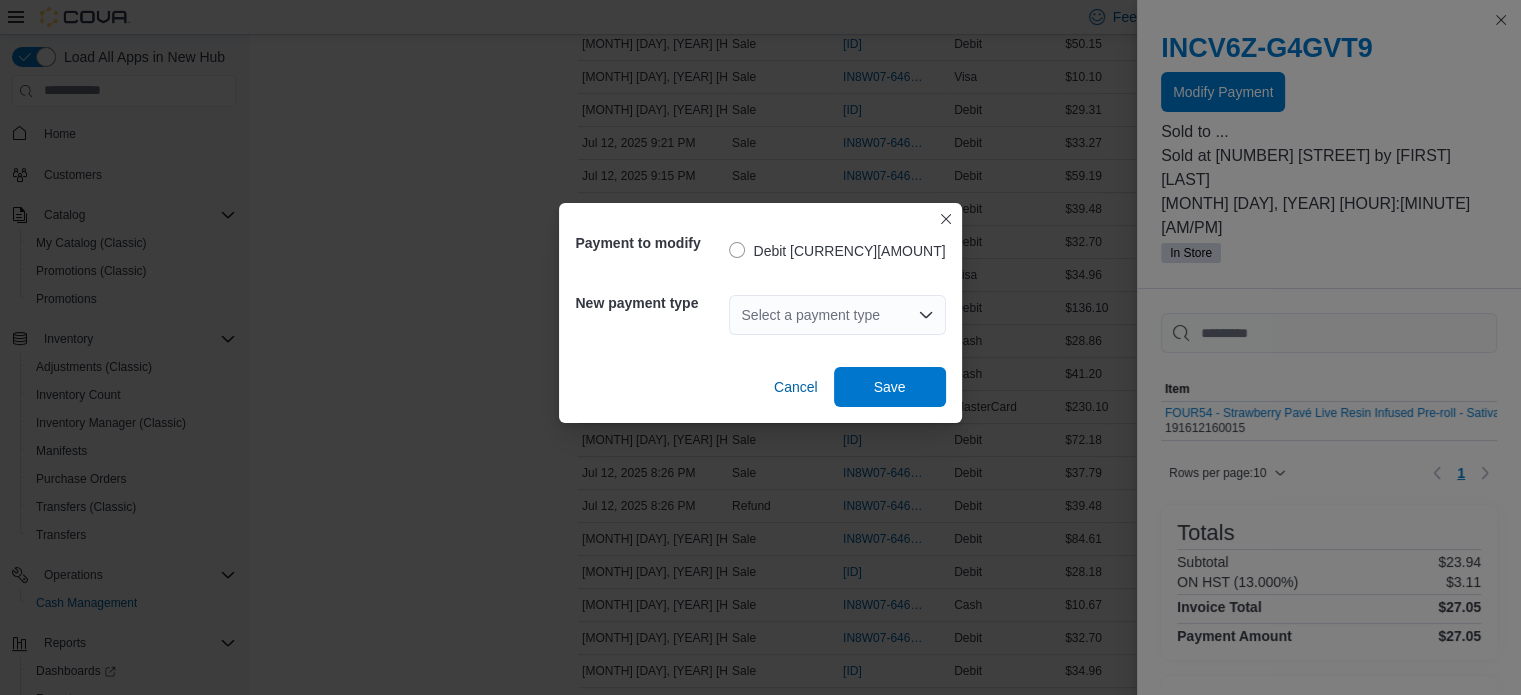 click on "Select a payment type Combo box. Selected. Combo box input. Select a payment type. Type some text or, to display a list of choices, press Down Arrow. To exit the list of choices, press Escape." at bounding box center (837, 315) 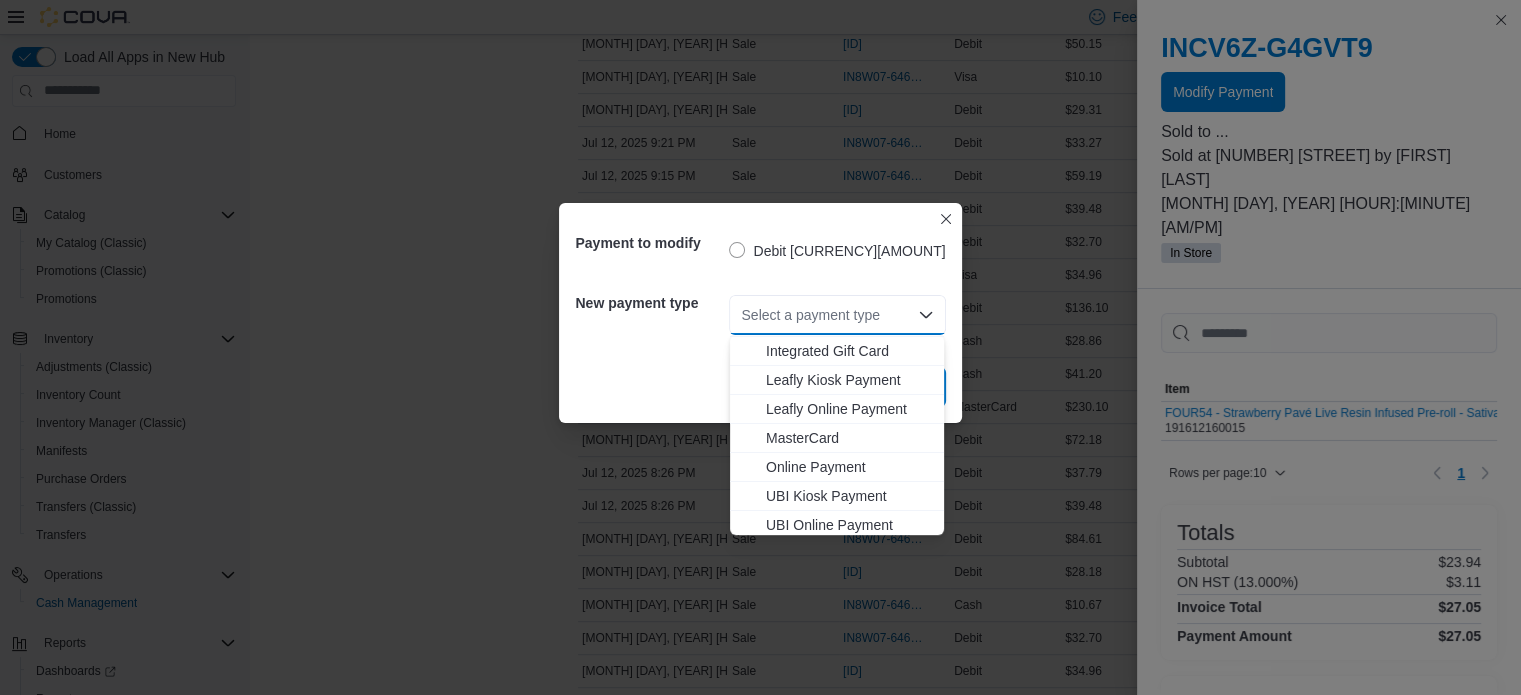 scroll, scrollTop: 264, scrollLeft: 0, axis: vertical 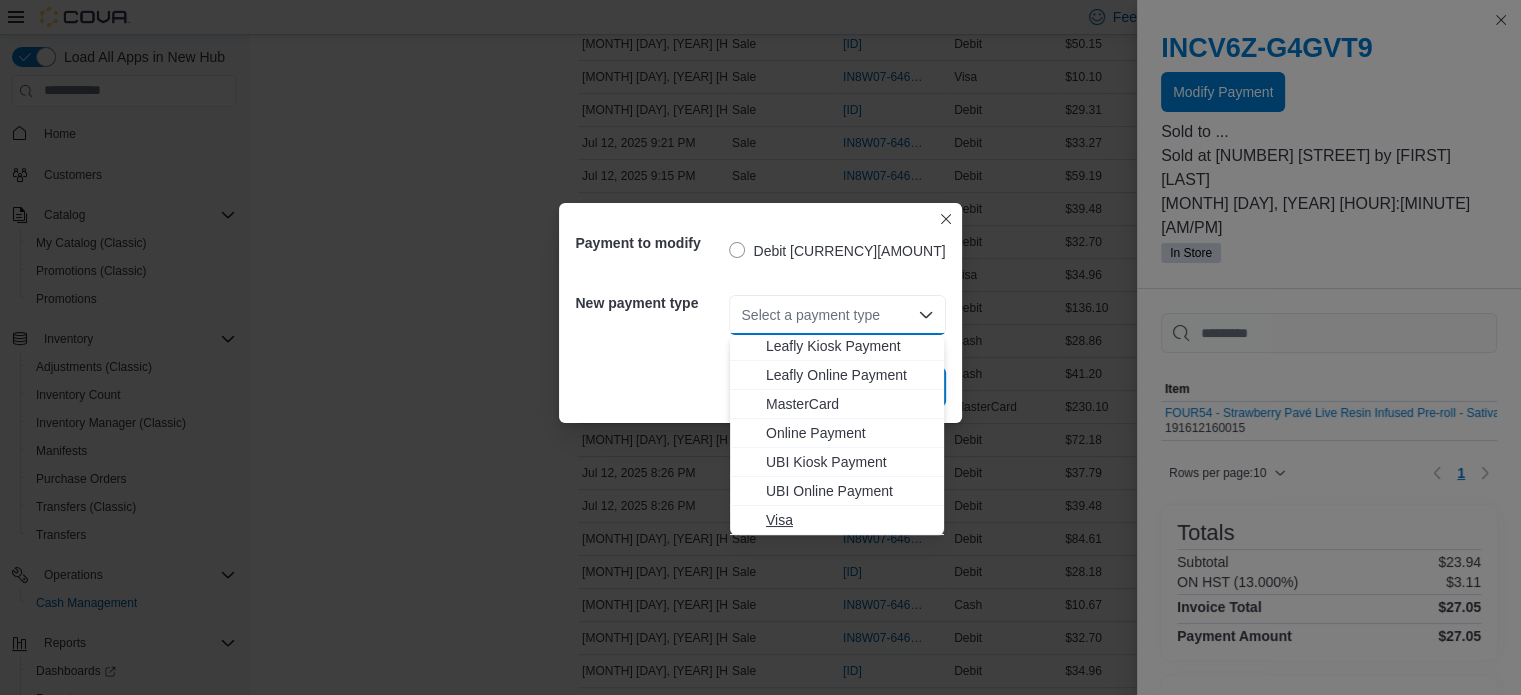 click on "Visa" at bounding box center (849, 520) 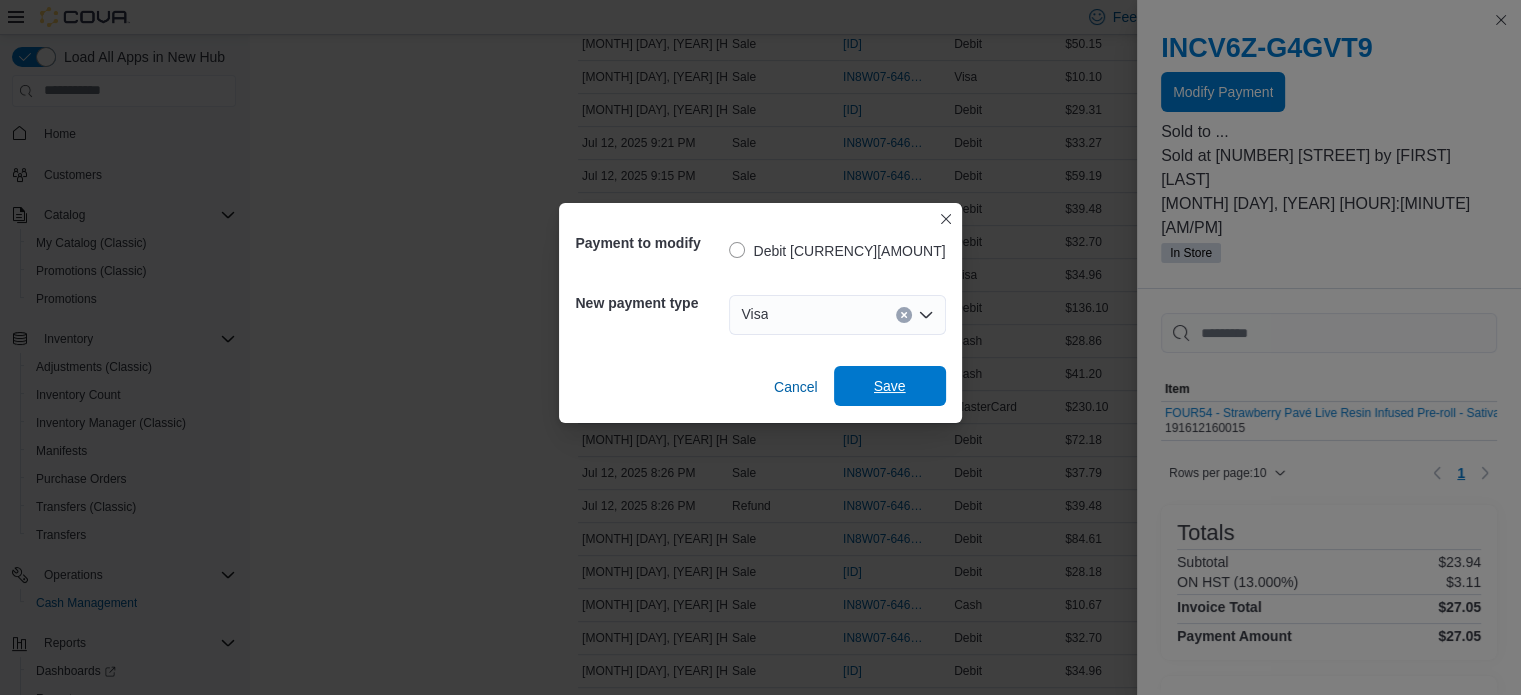 click on "Save" at bounding box center [890, 386] 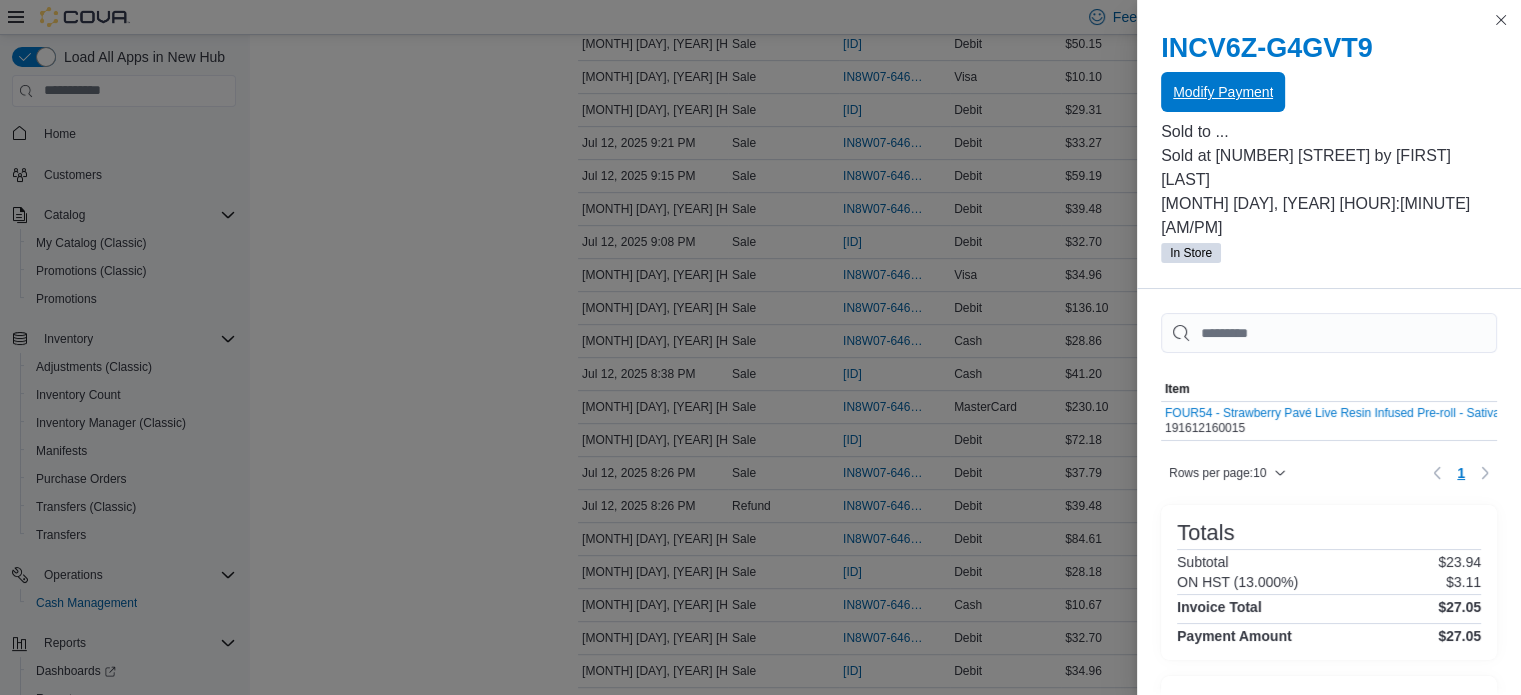 scroll, scrollTop: 0, scrollLeft: 0, axis: both 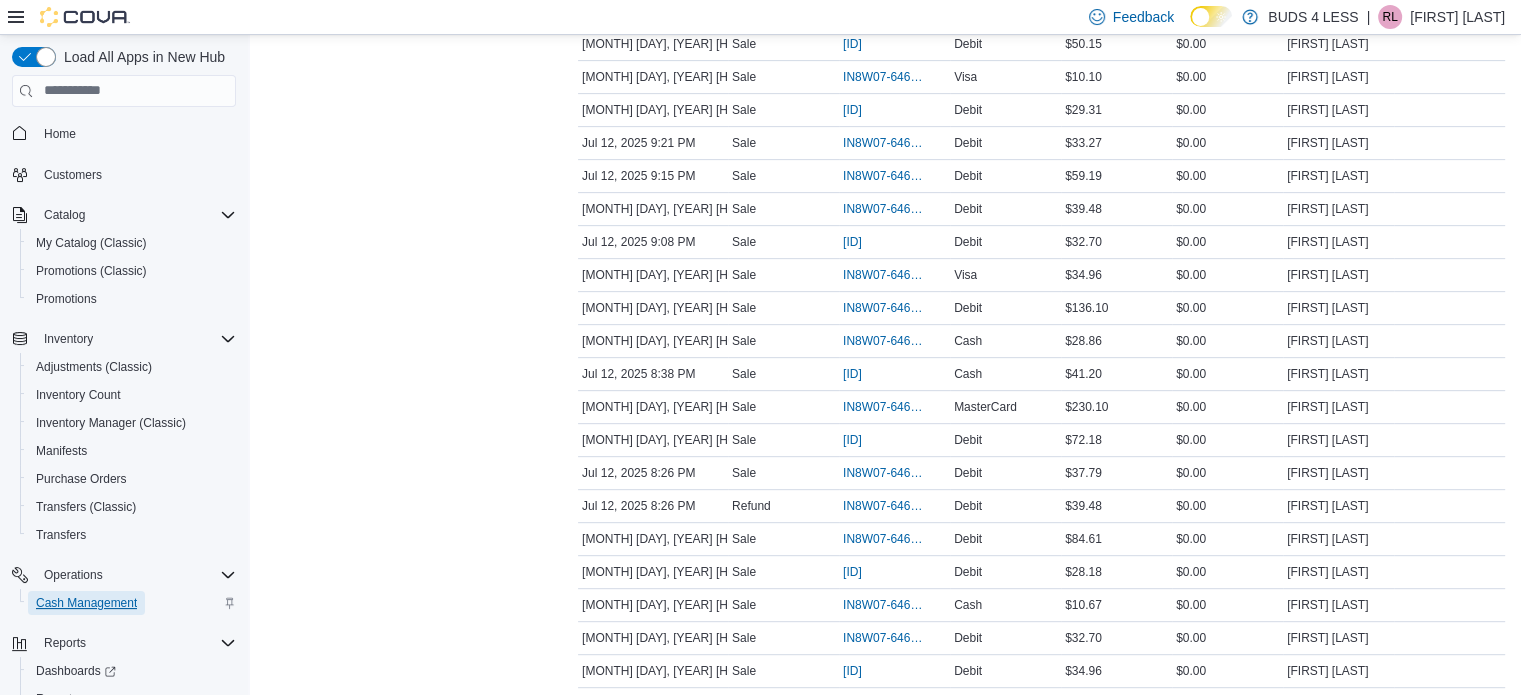click on "Cash Management" at bounding box center [86, 603] 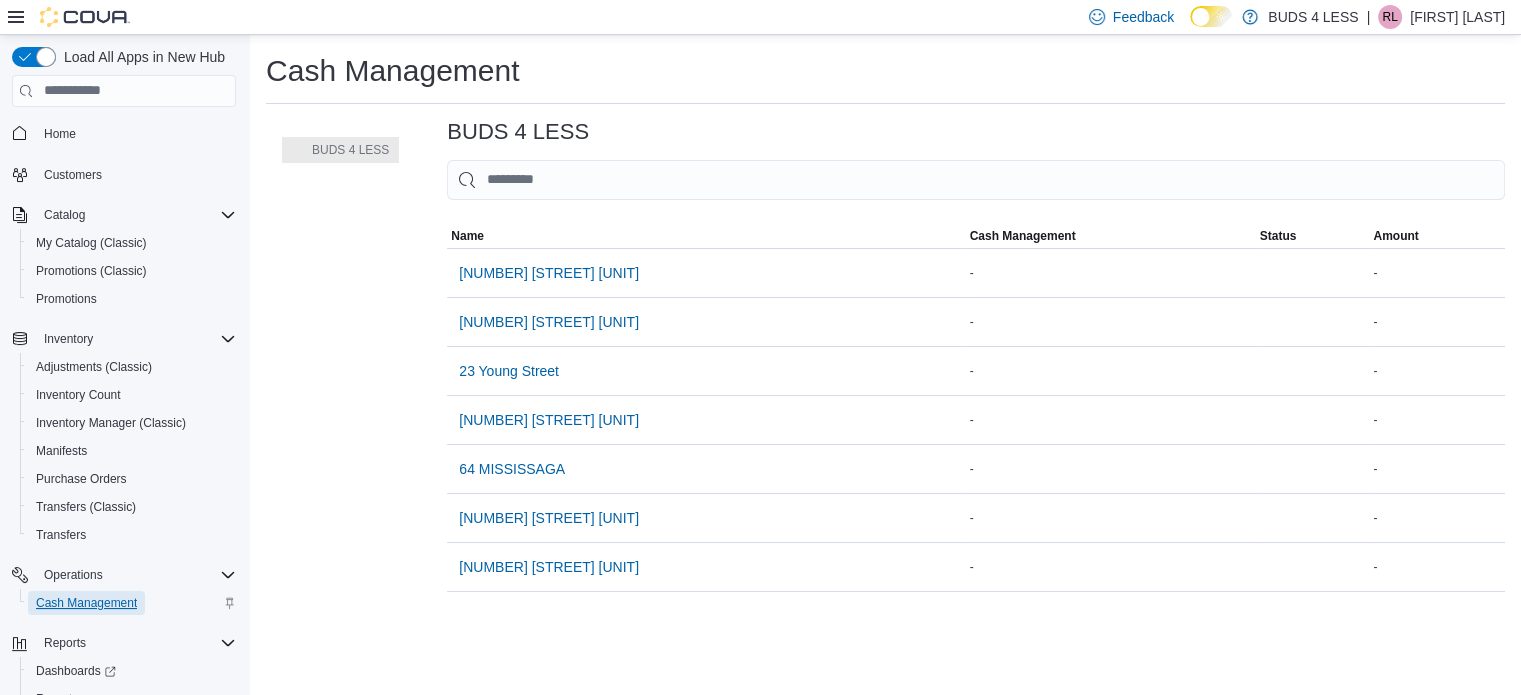 scroll, scrollTop: 0, scrollLeft: 0, axis: both 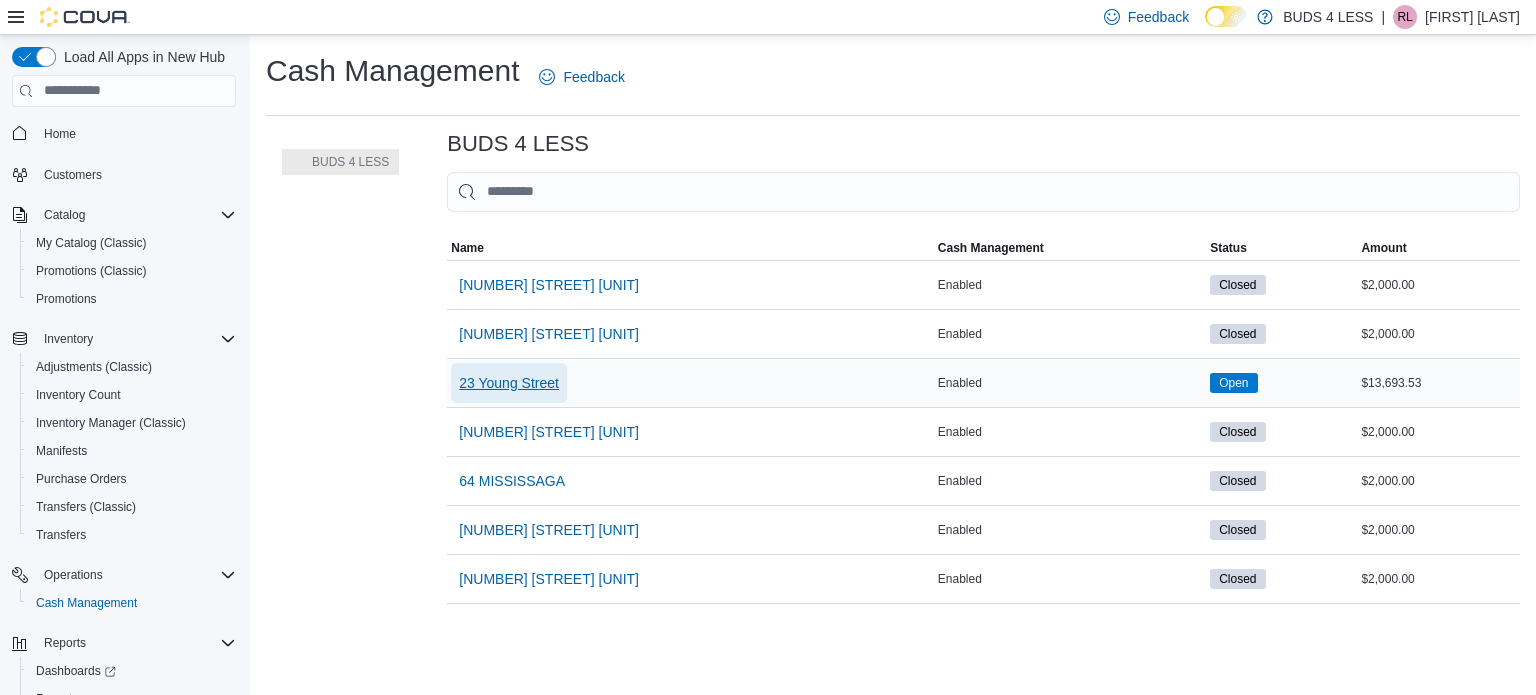 click on "23 Young Street" at bounding box center [509, 383] 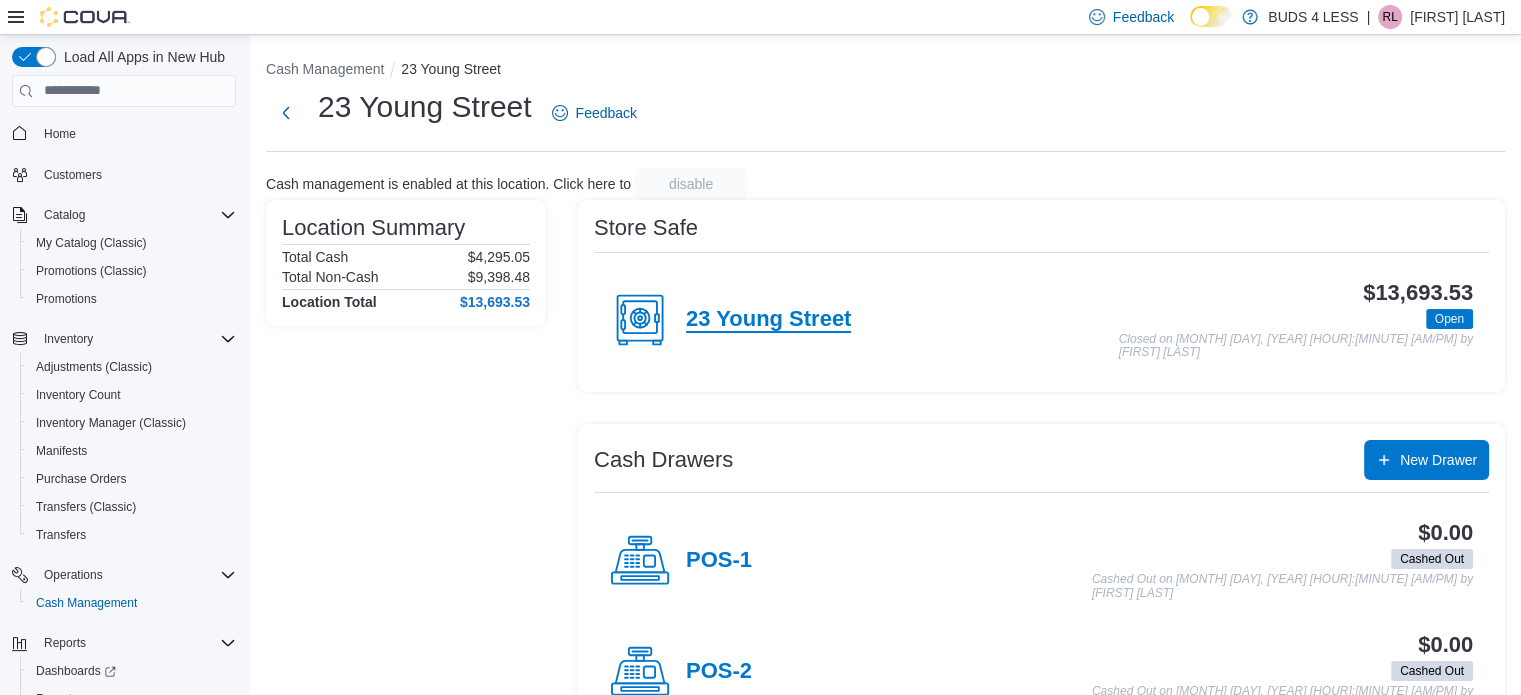 click on "23 Young Street" at bounding box center (768, 320) 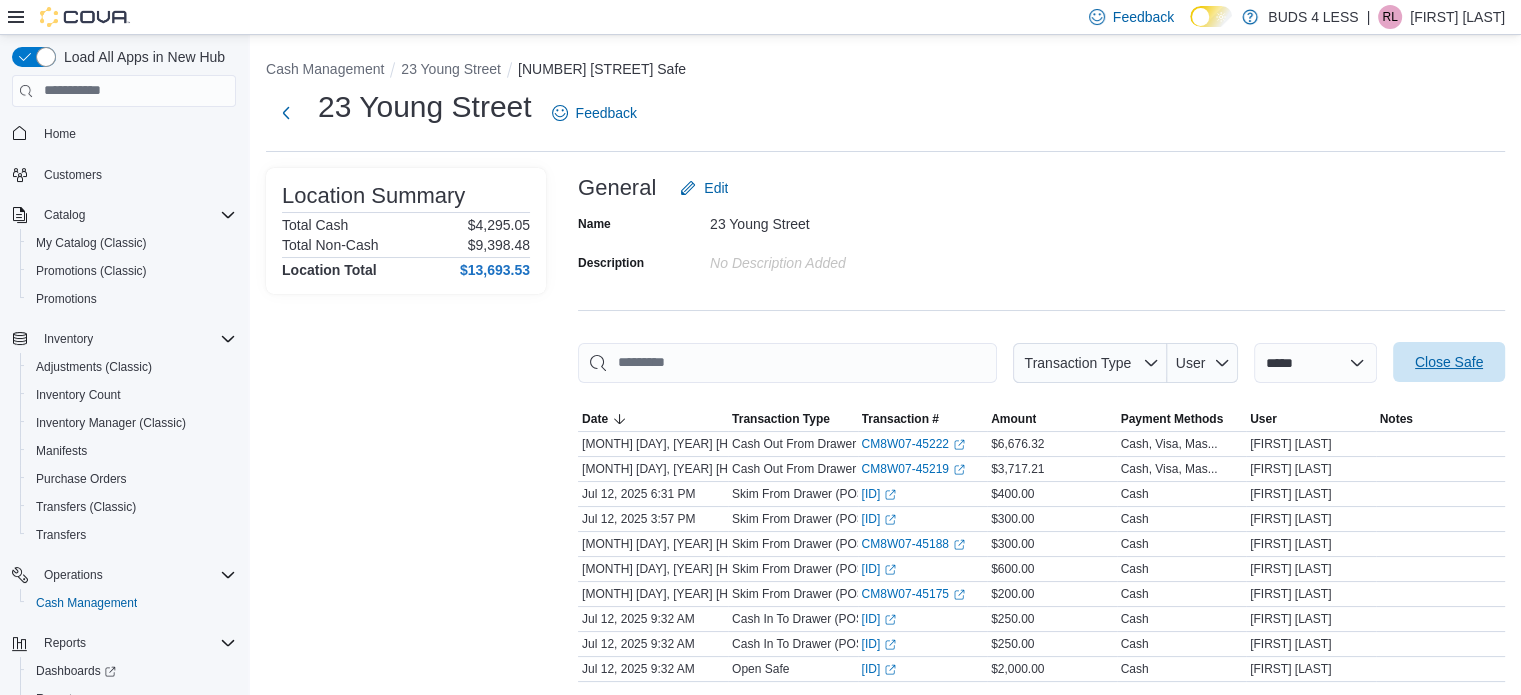 click on "Close Safe" at bounding box center (1449, 362) 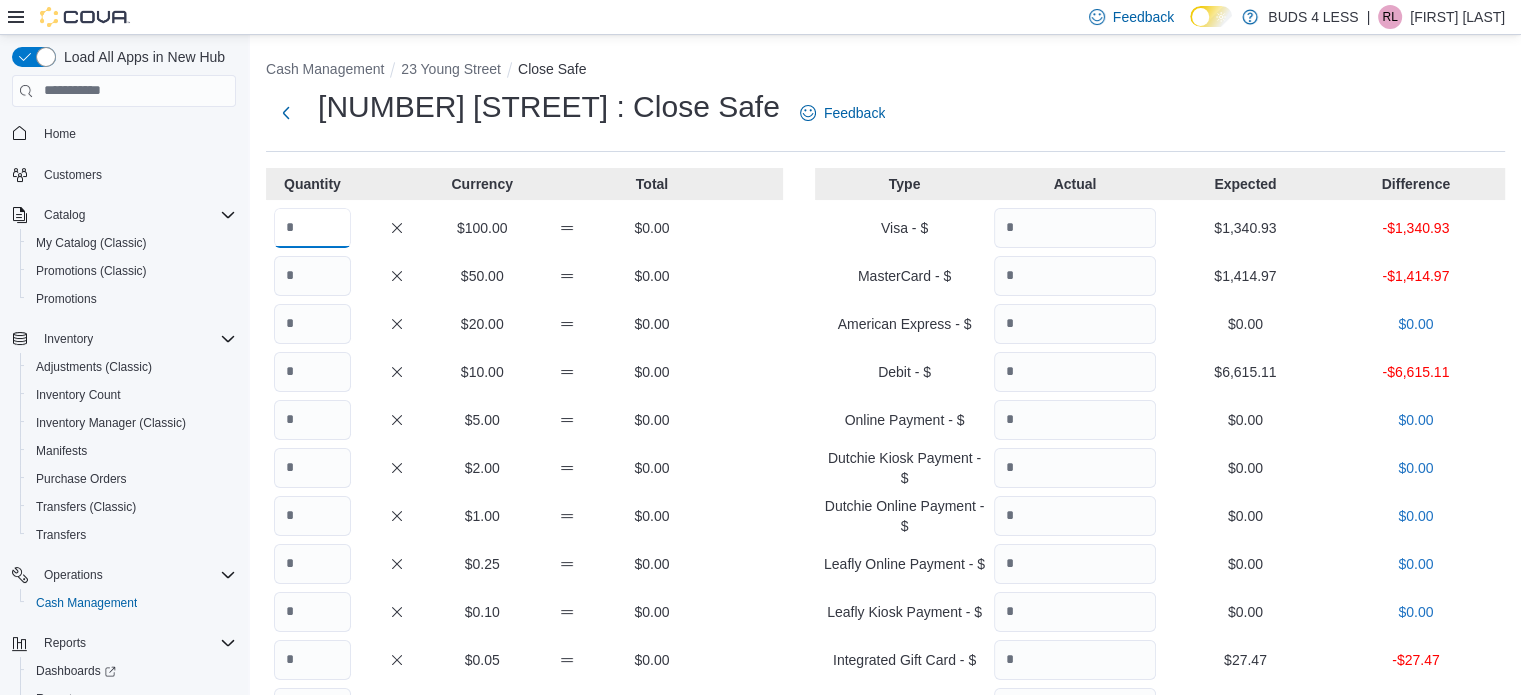 click at bounding box center (312, 228) 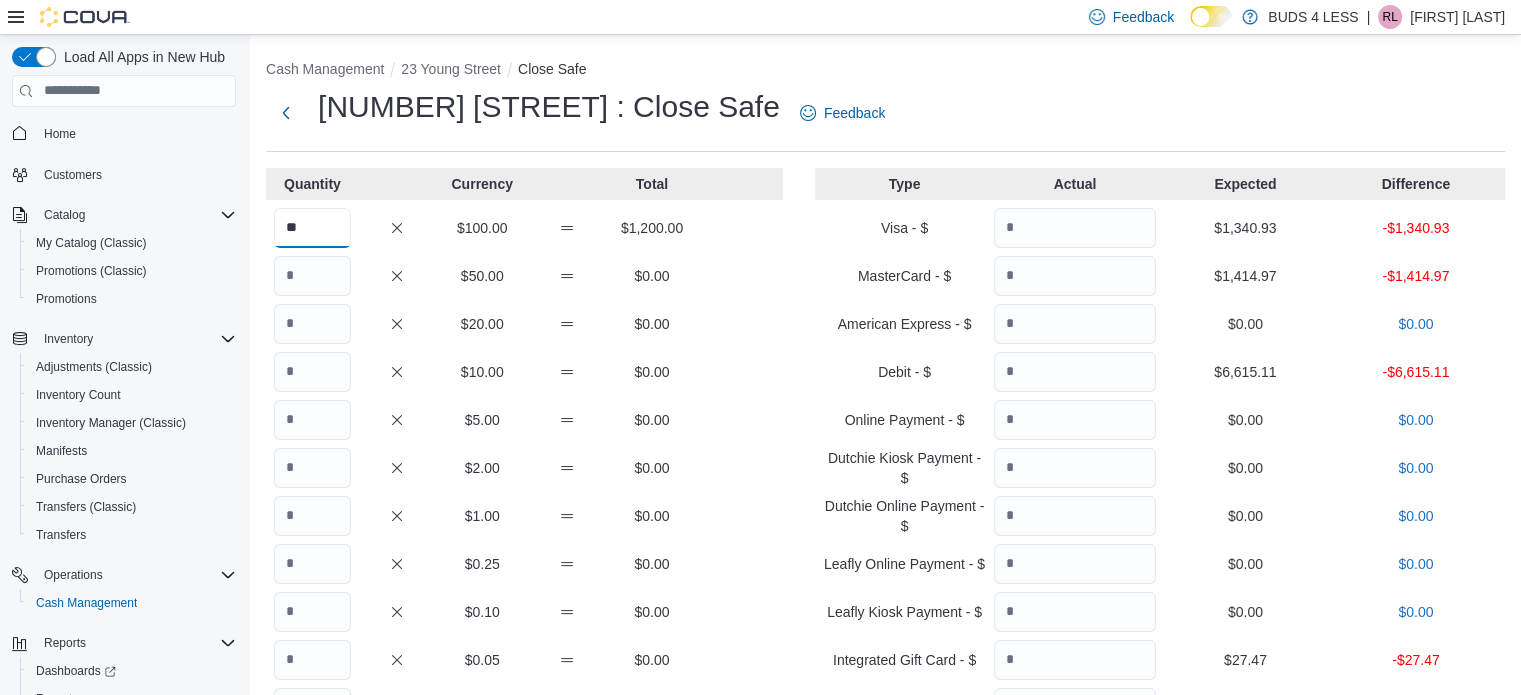 type on "**" 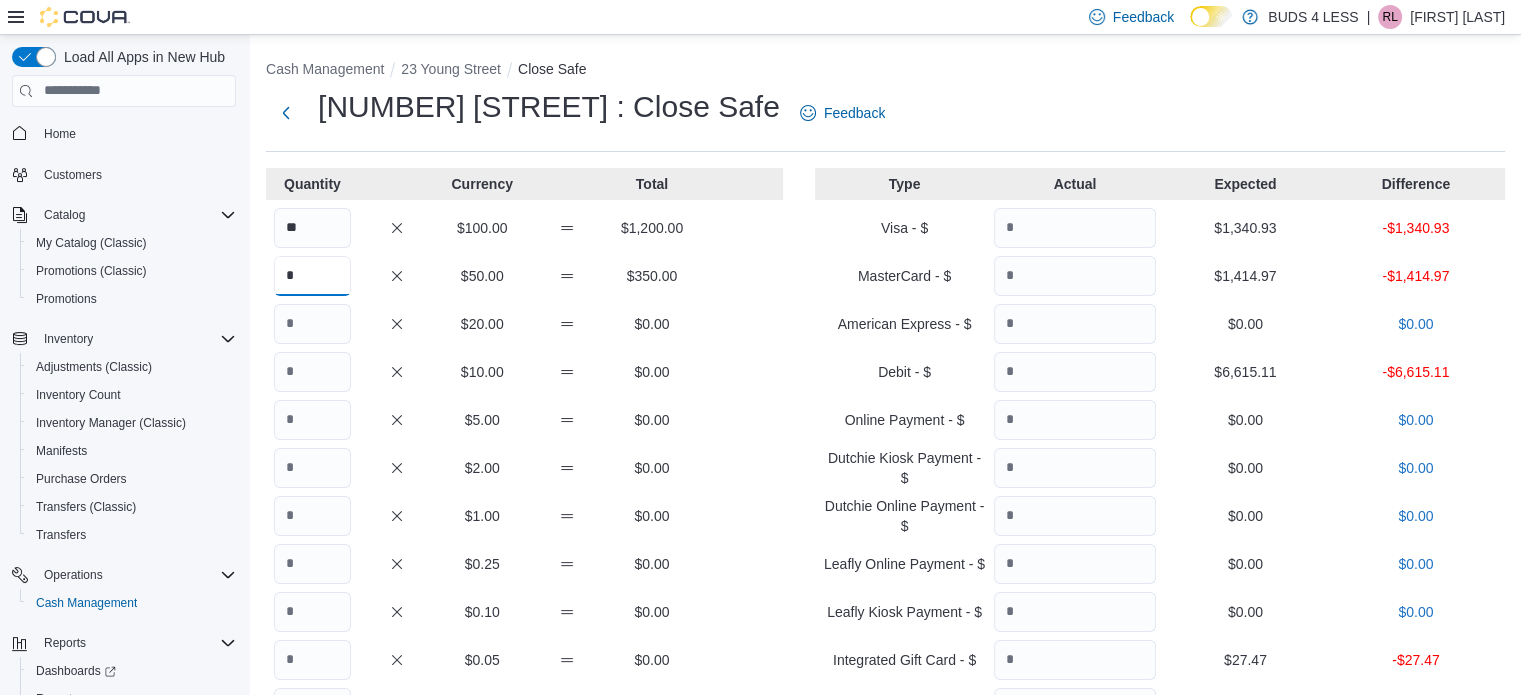 type on "*" 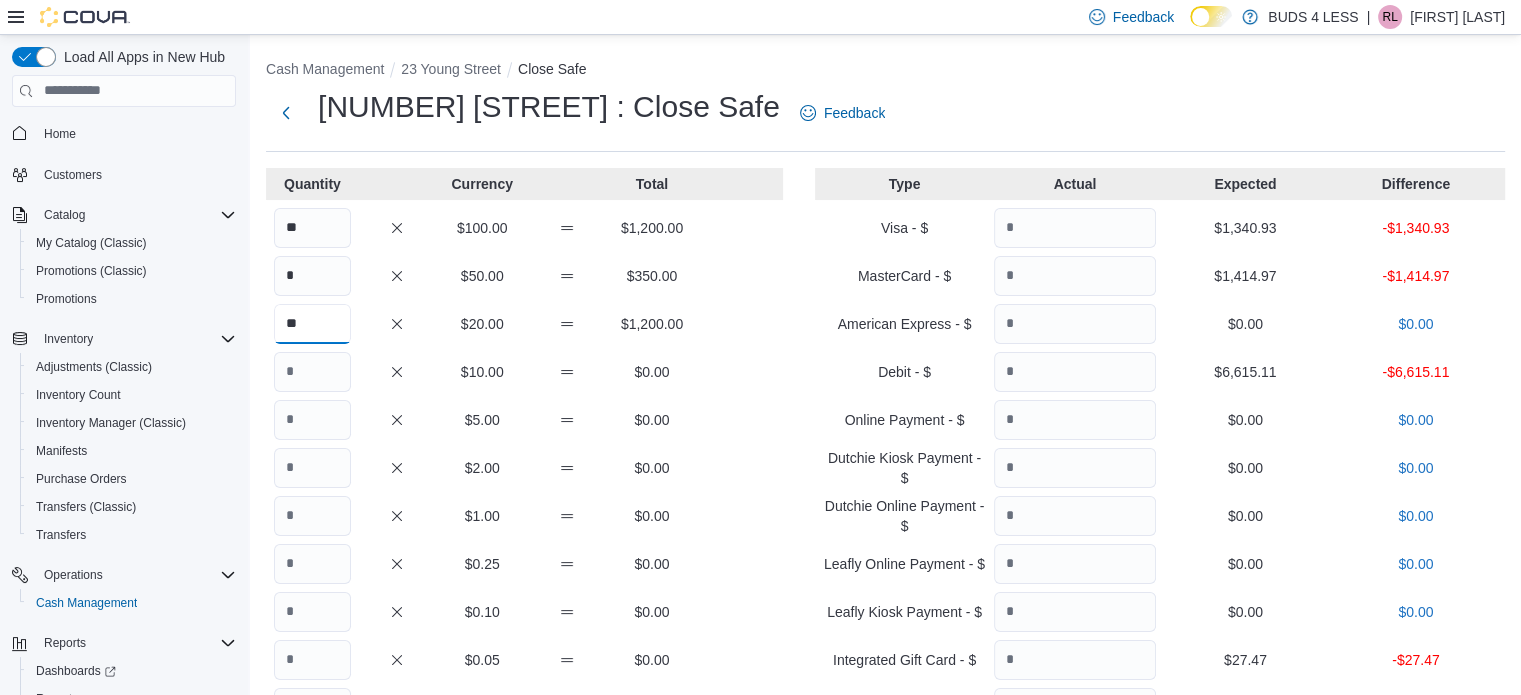 type on "**" 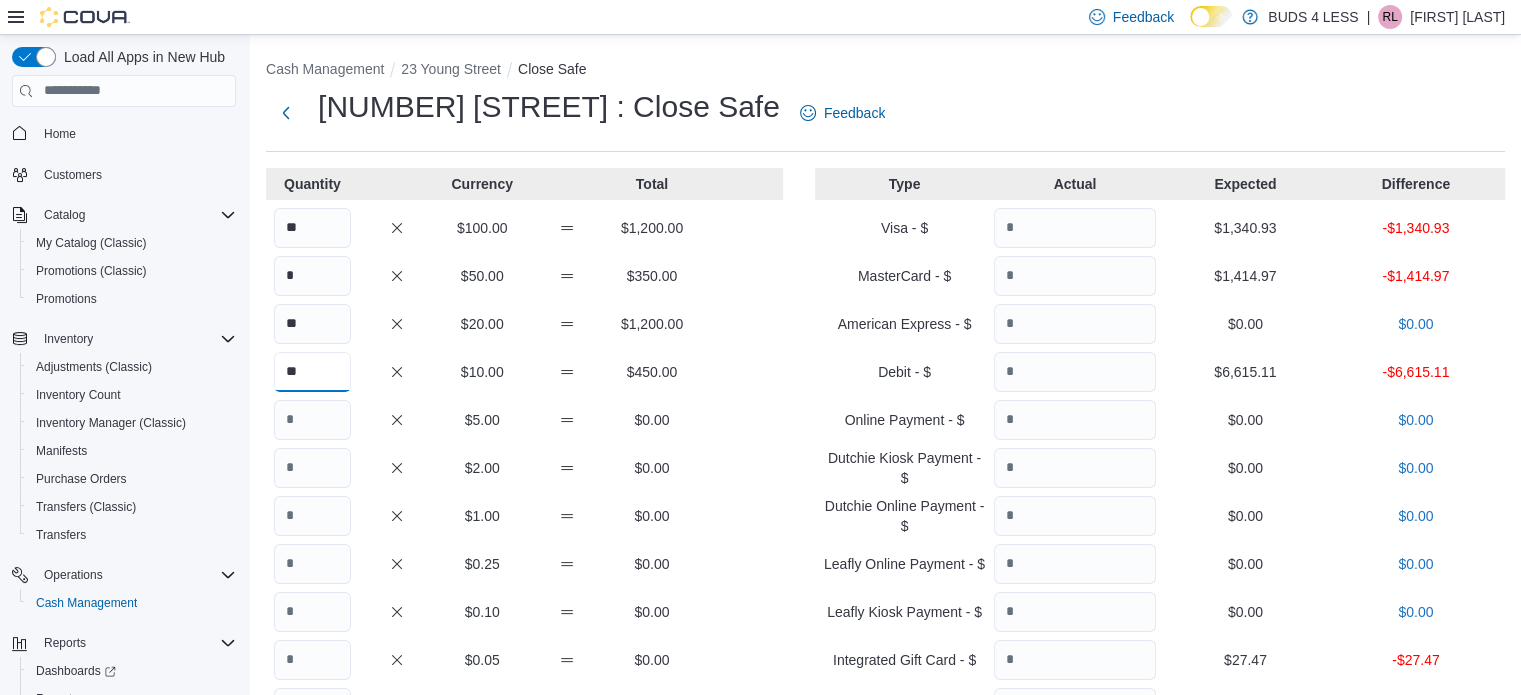 type on "**" 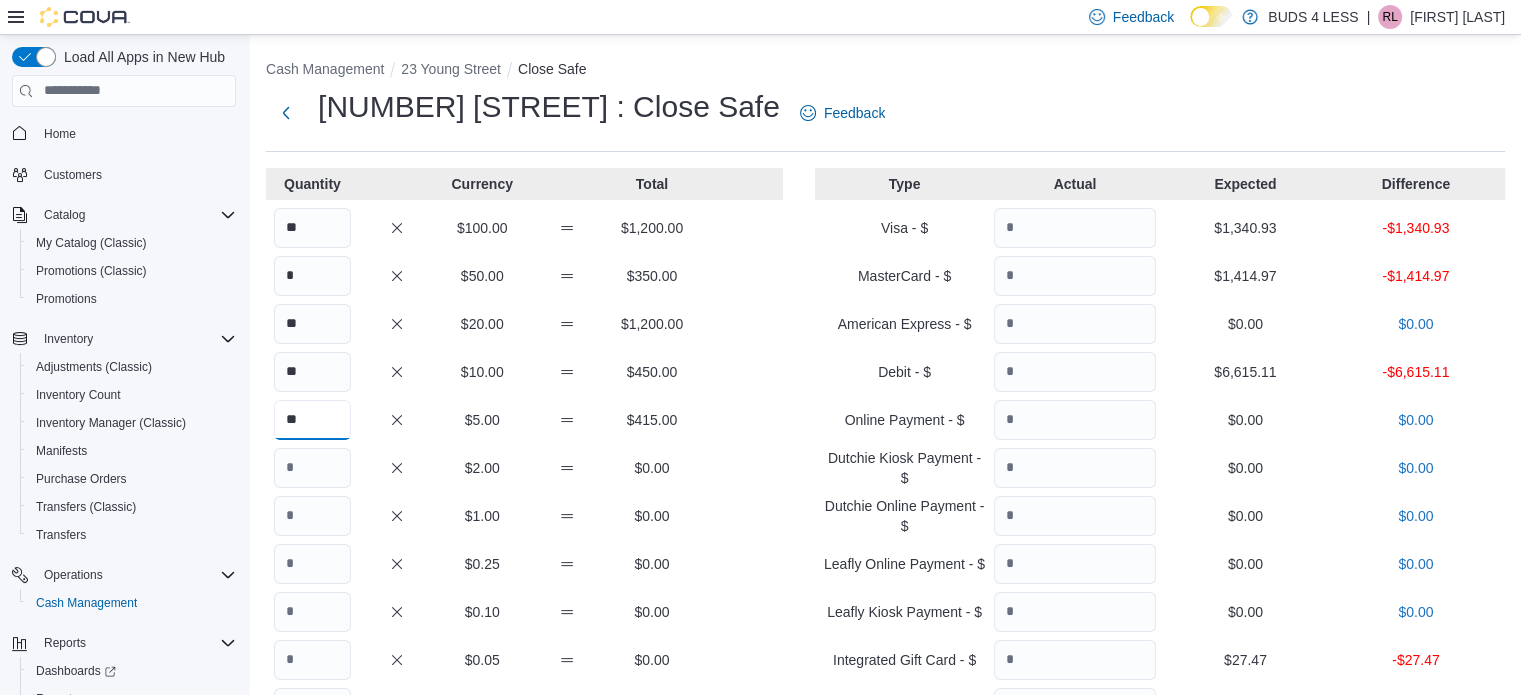 type on "**" 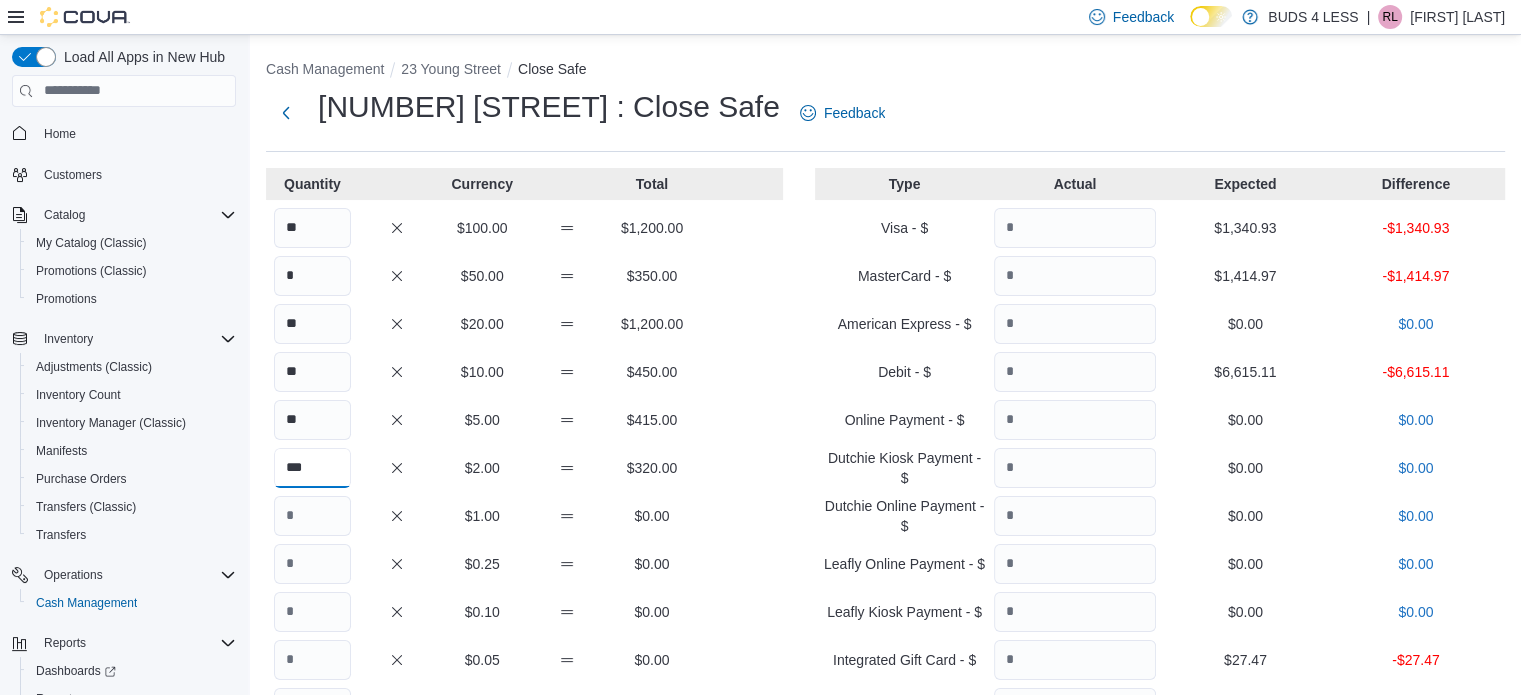 type on "***" 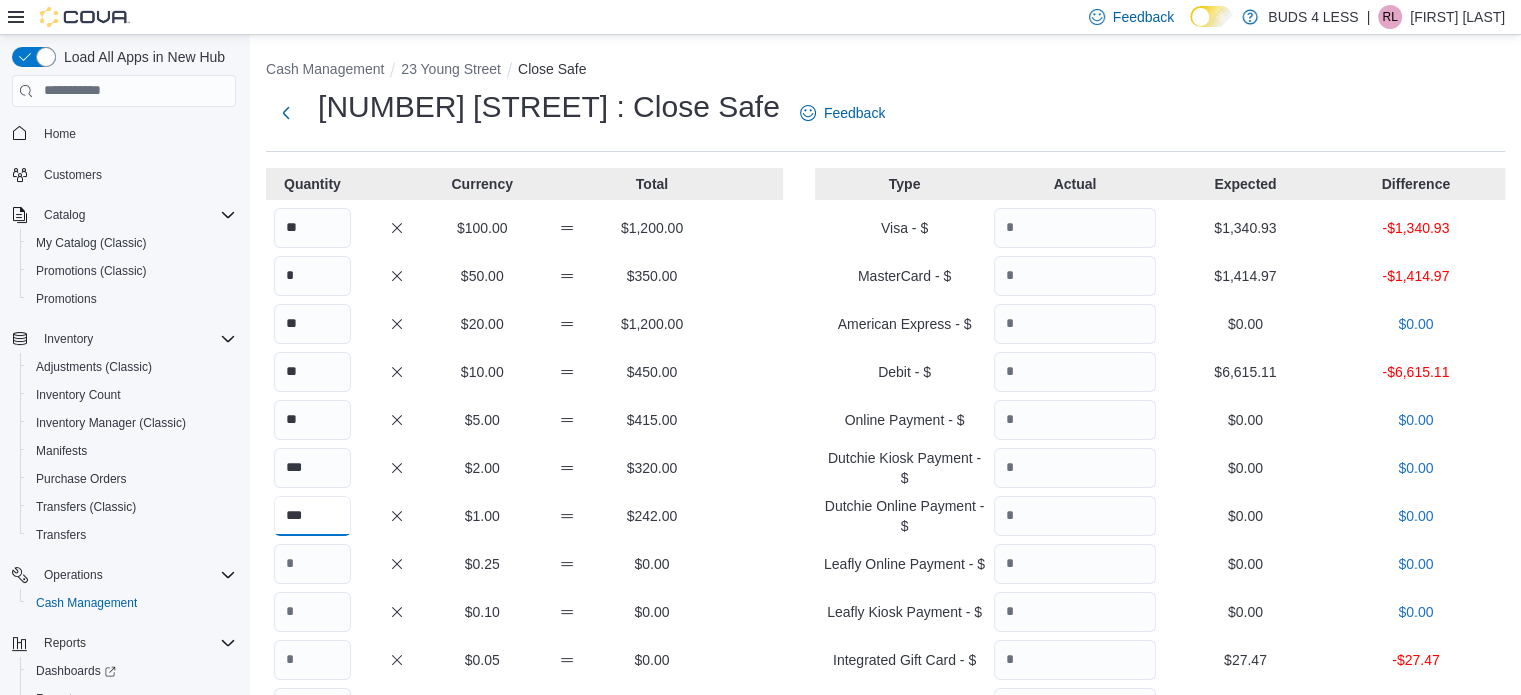 type on "***" 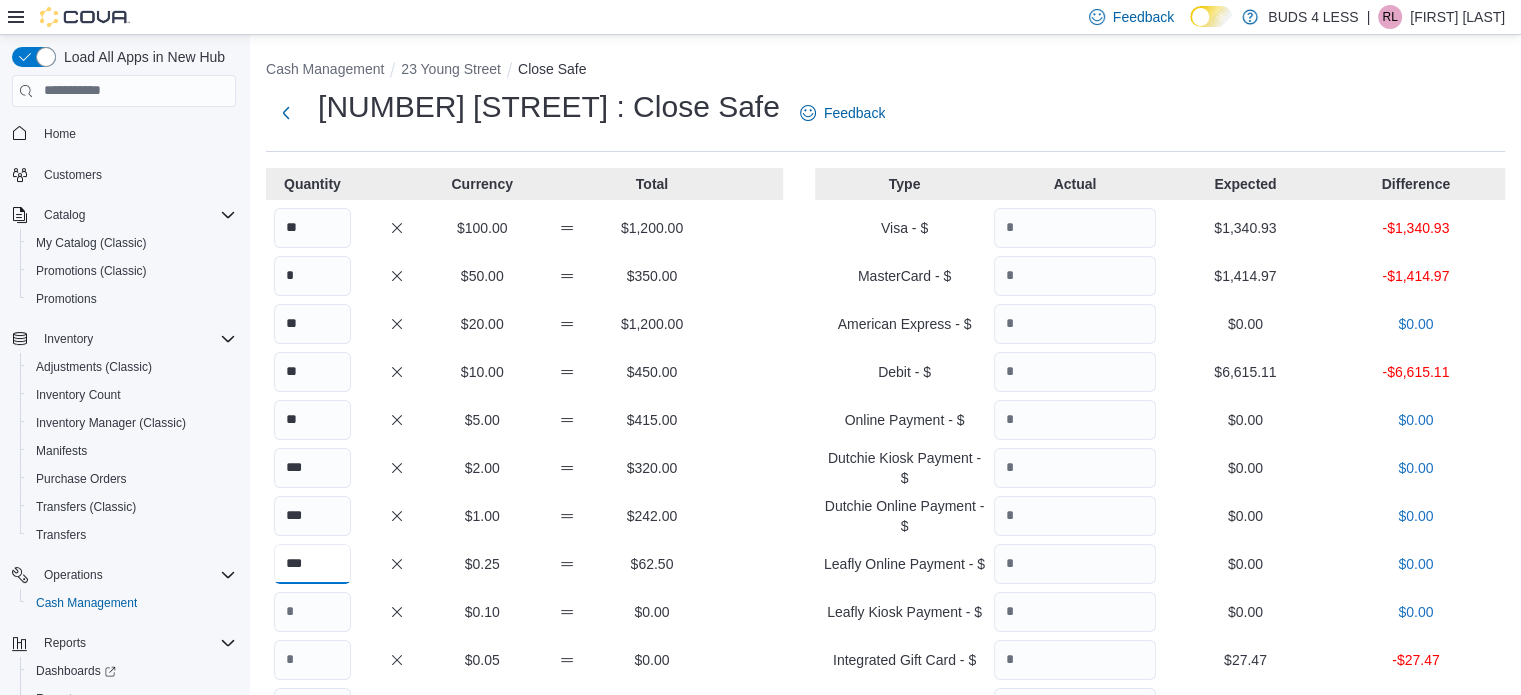 type on "***" 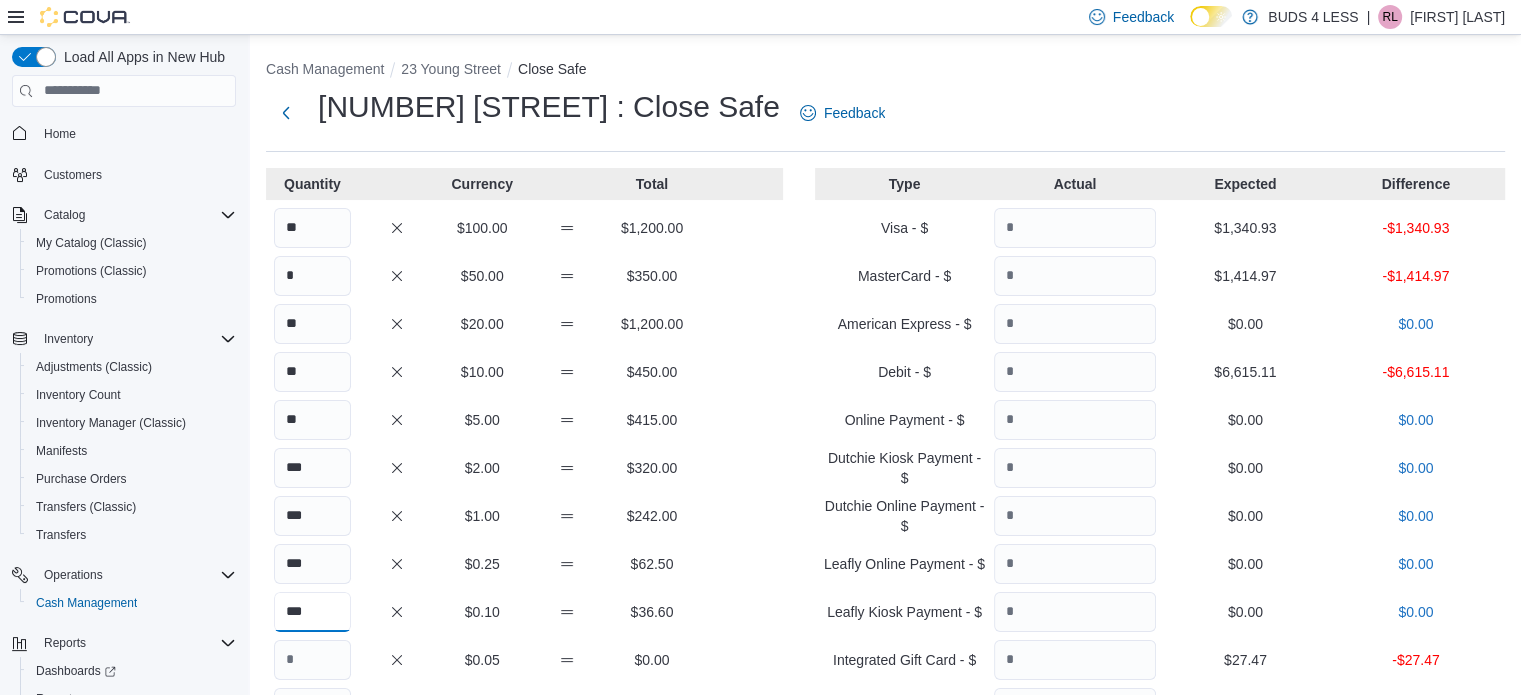 type on "***" 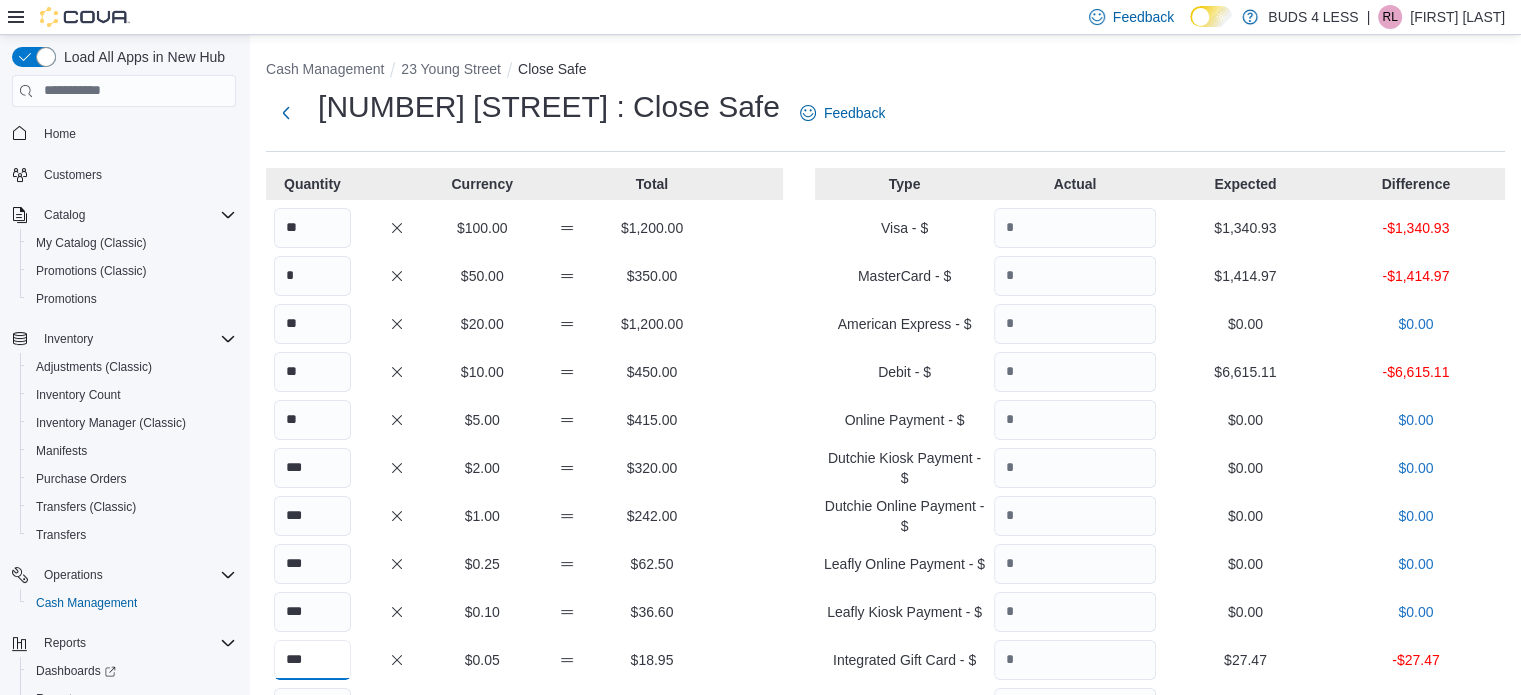 type on "***" 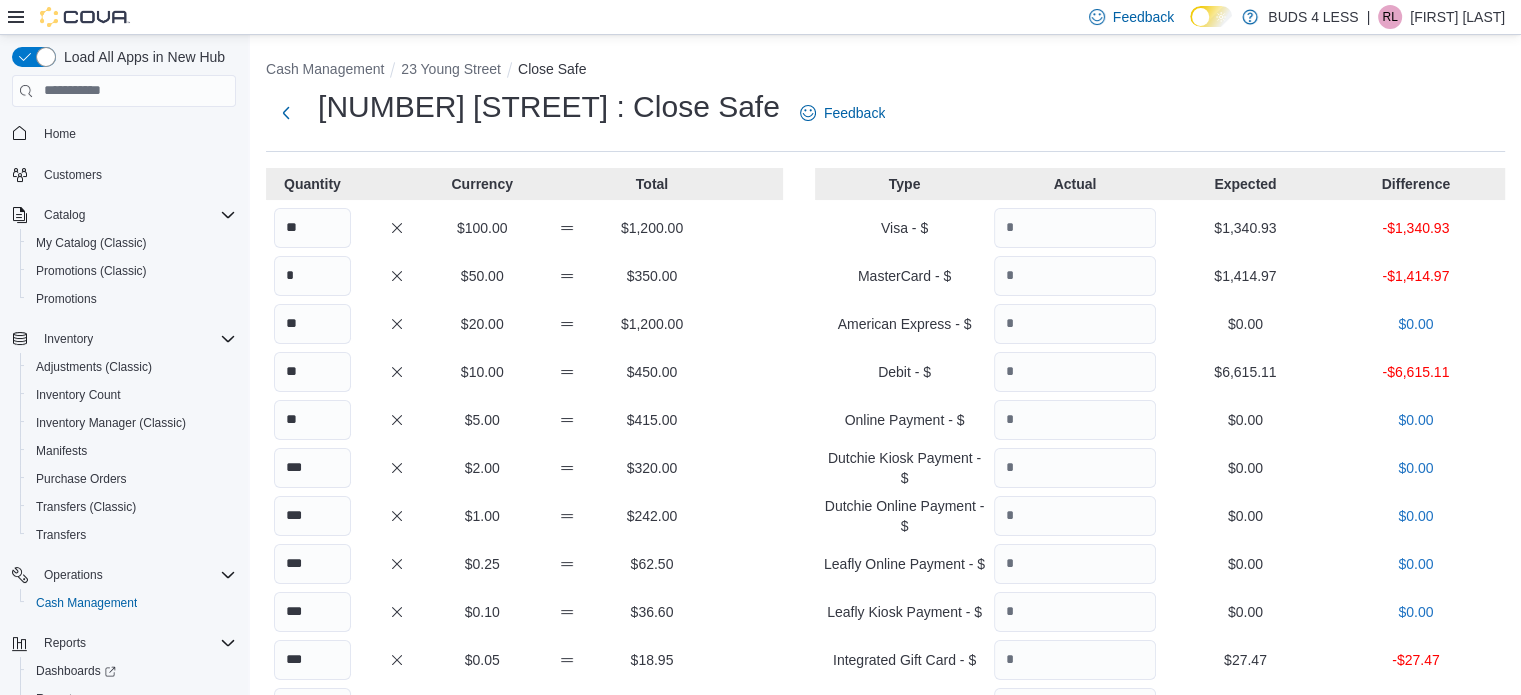 click on "Debit - $" at bounding box center (904, 372) 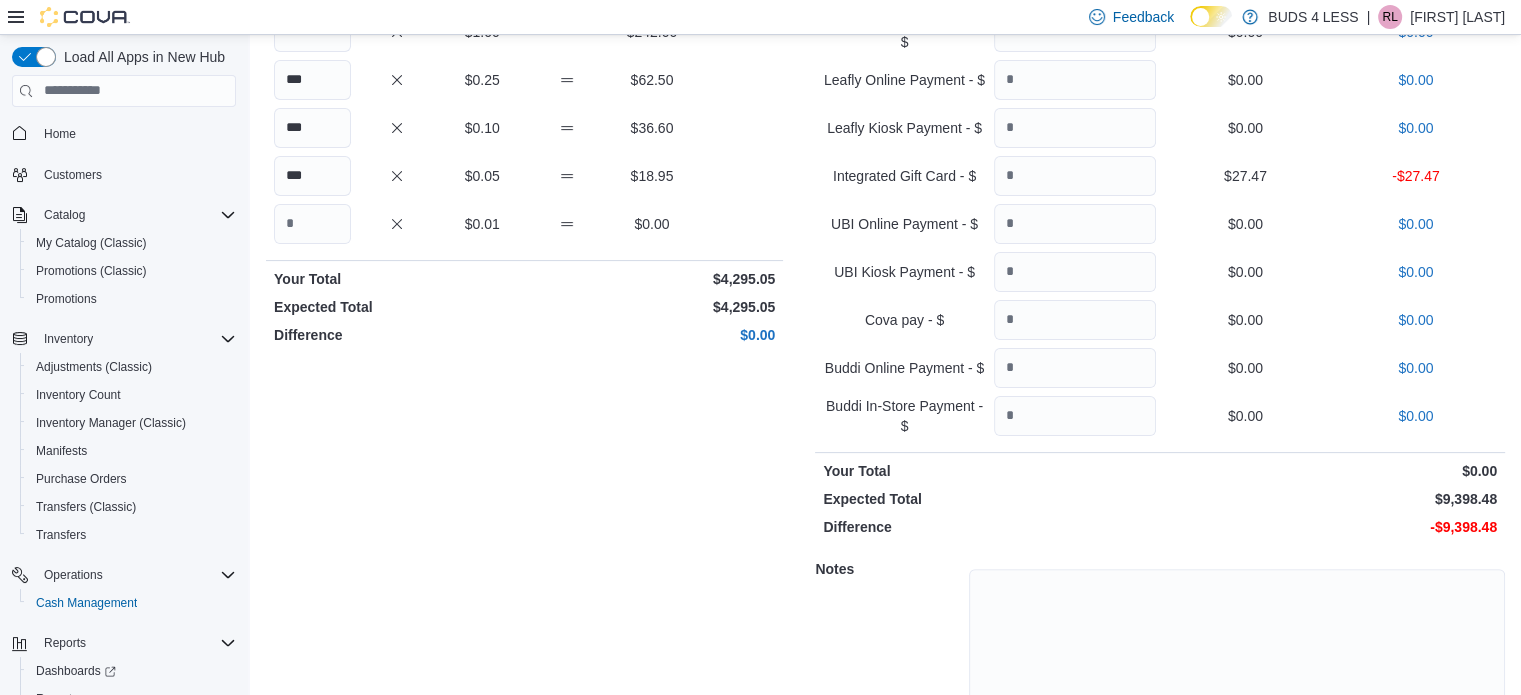 scroll, scrollTop: 482, scrollLeft: 0, axis: vertical 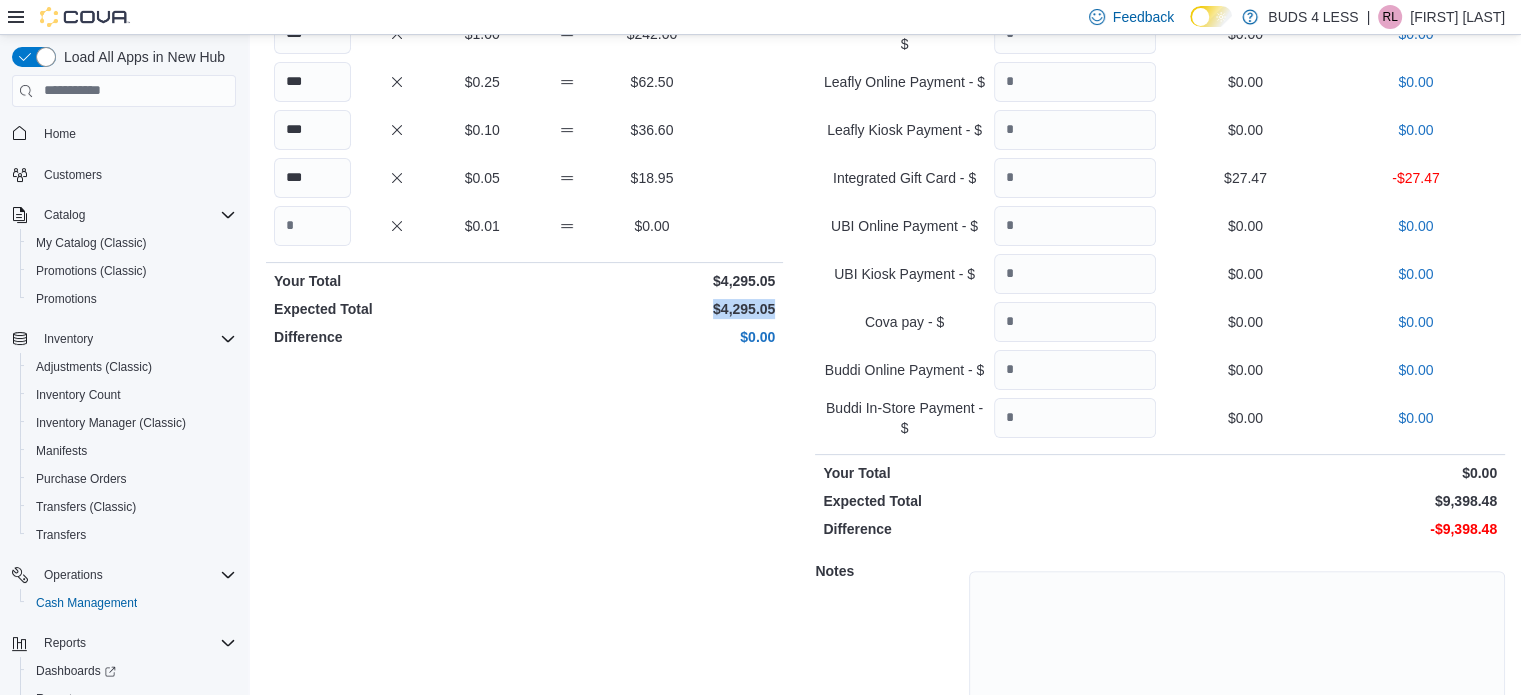drag, startPoint x: 719, startPoint y: 301, endPoint x: 778, endPoint y: 315, distance: 60.63827 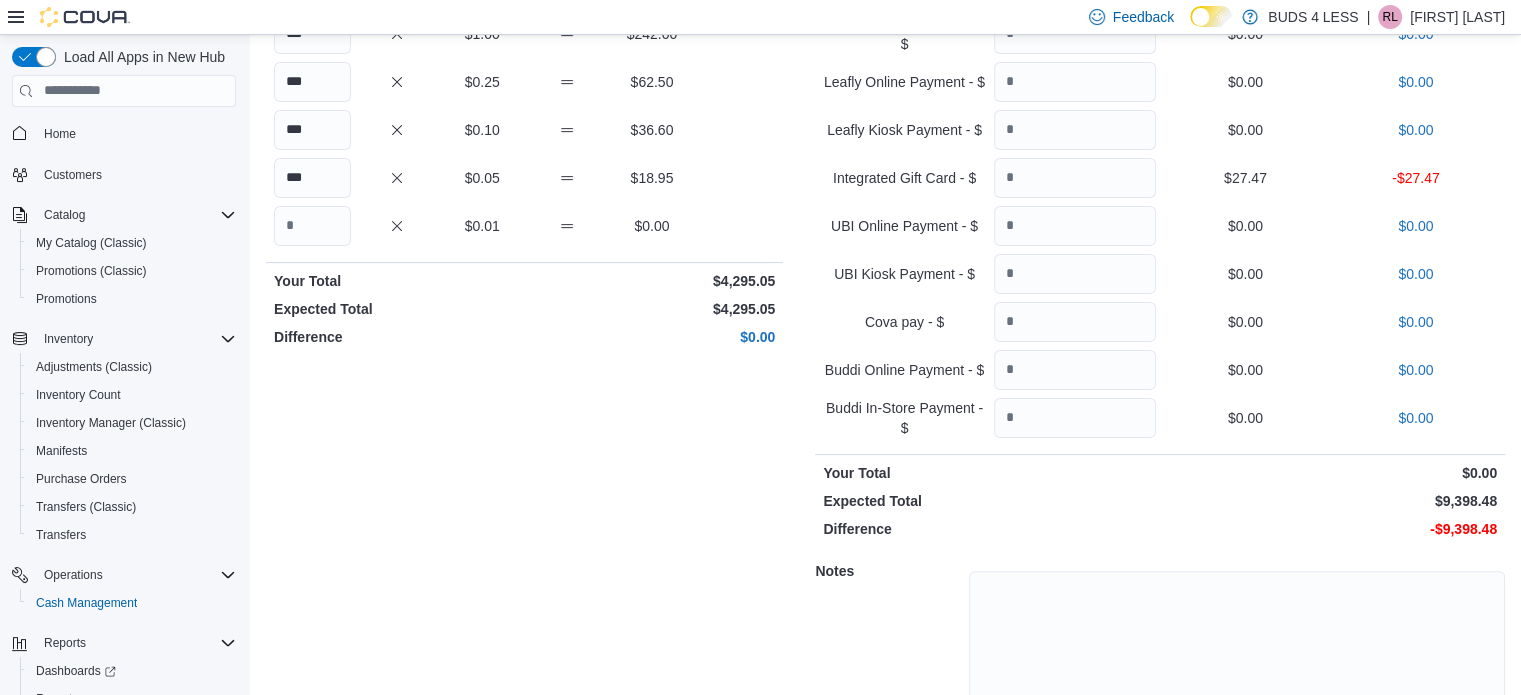 click on "Quantity Currency Total ** $100.00 $1,200.00 * $50.00 $350.00 ** $20.00 $1,200.00 ** $10.00 $450.00 ** $5.00 $415.00 *** $2.00 $320.00 *** $1.00 $242.00 *** $0.25 $62.50 *** $0.10 $36.60 *** $0.05 $18.95 $0.01 $0.00 Your Total $4,295.05 Expected Total $4,295.05 Difference  $0.00" at bounding box center [524, 233] 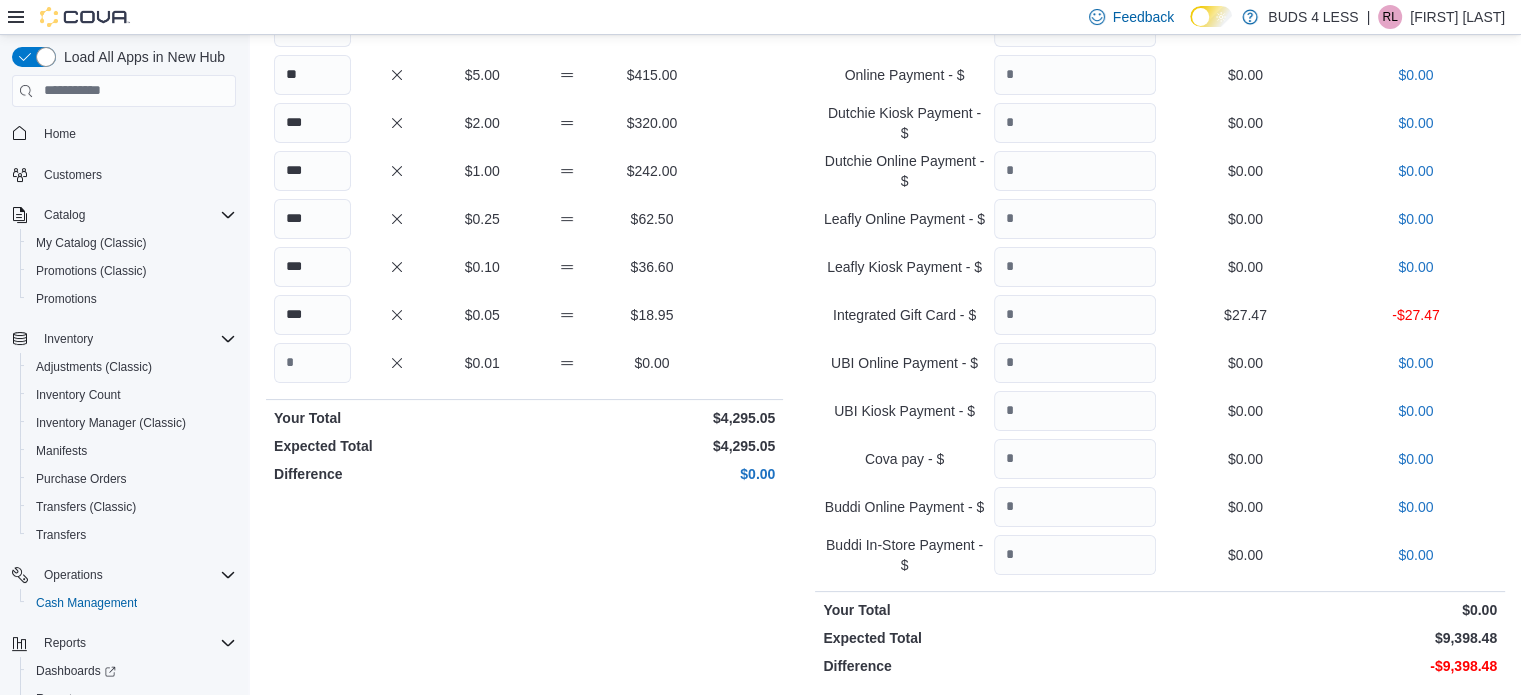 scroll, scrollTop: 82, scrollLeft: 0, axis: vertical 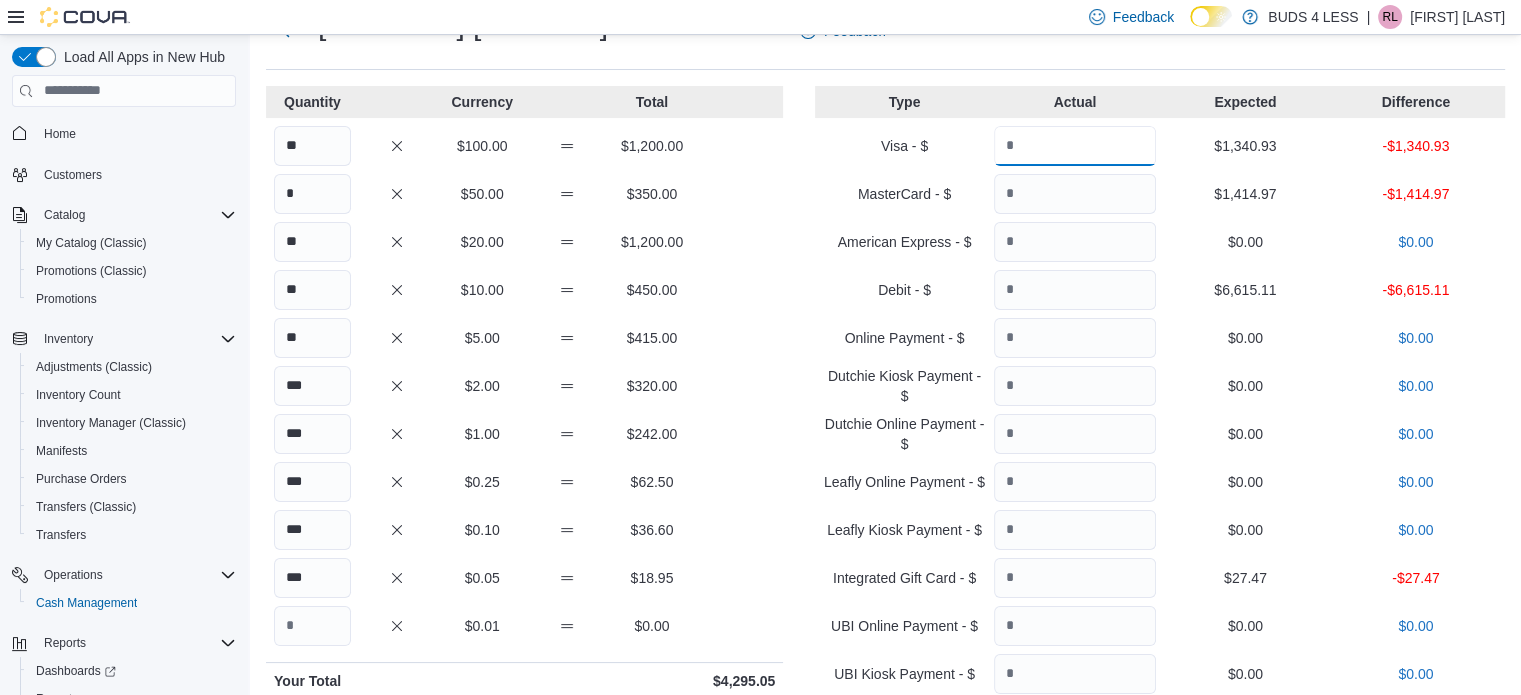 drag, startPoint x: 1065, startPoint y: 144, endPoint x: 1243, endPoint y: 154, distance: 178.28067 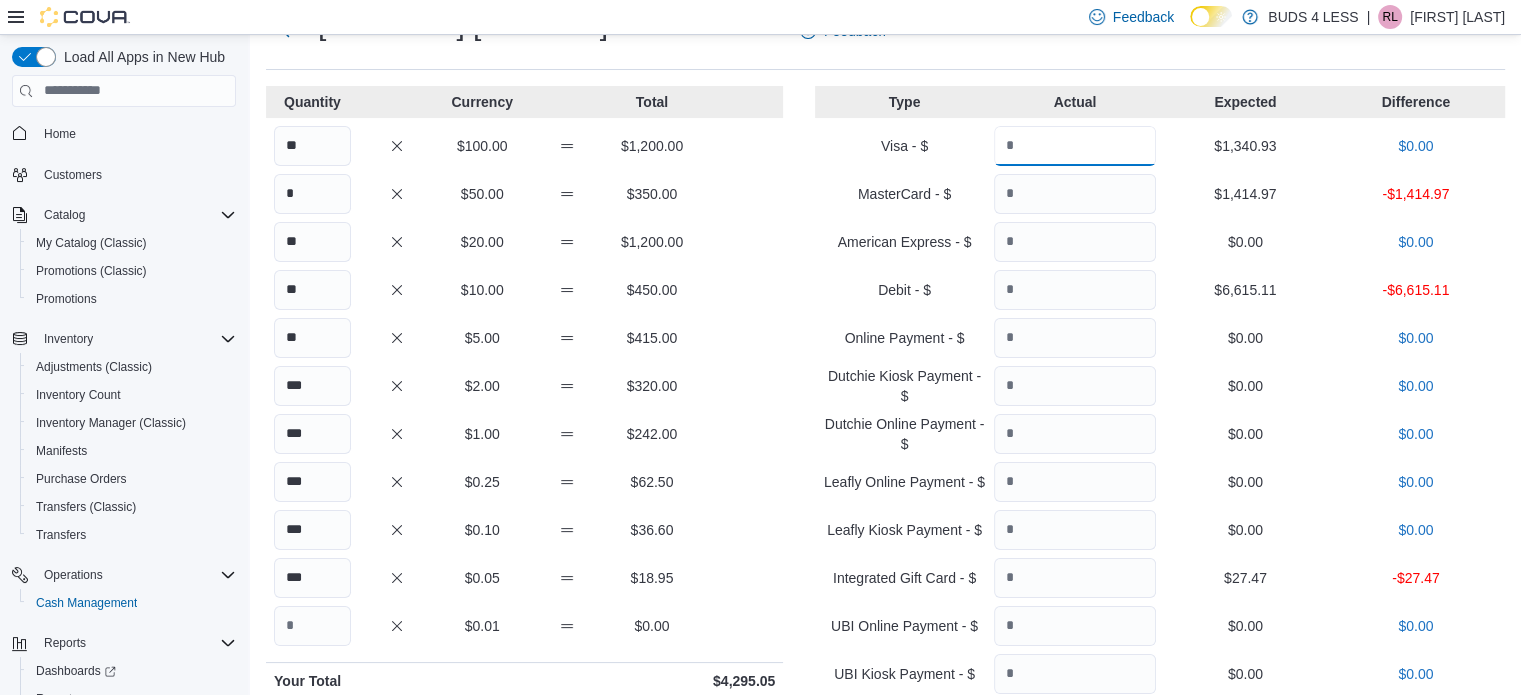 type on "*******" 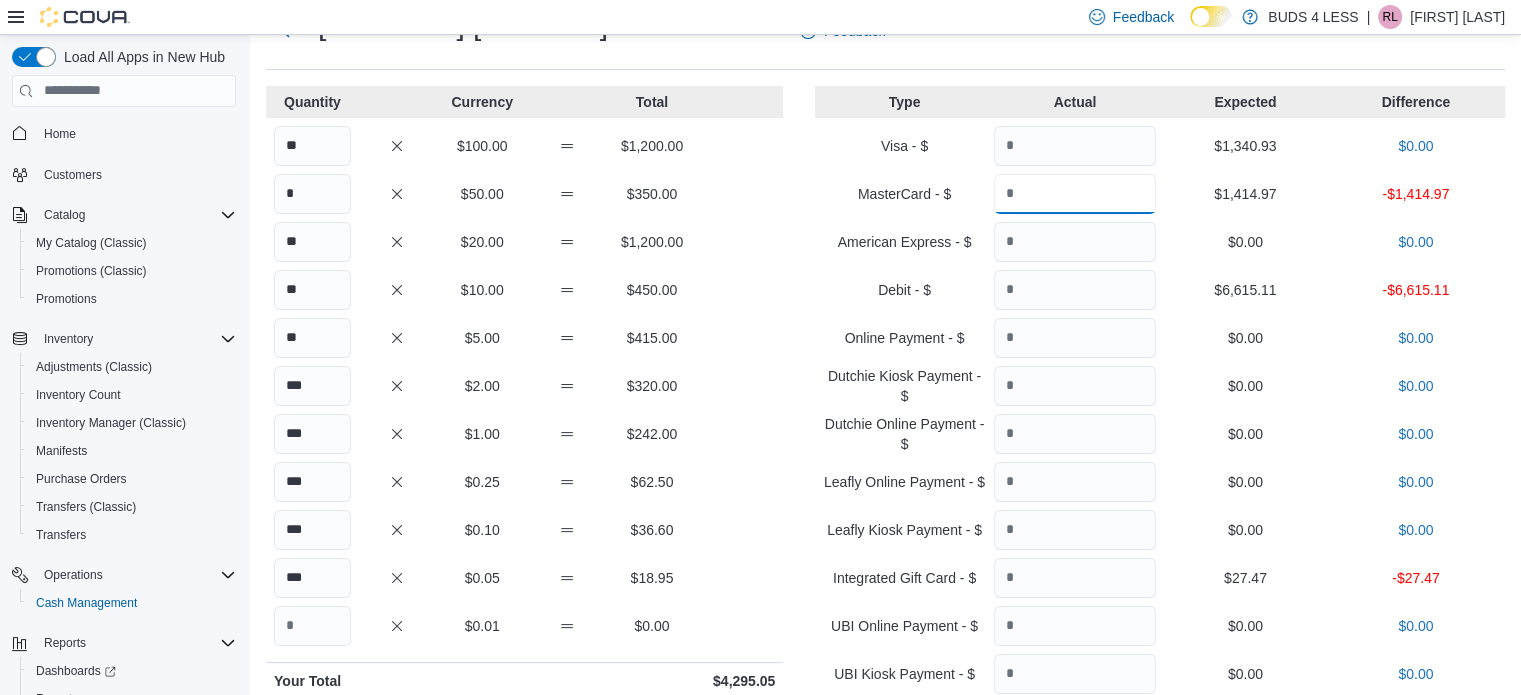 click at bounding box center (1075, 194) 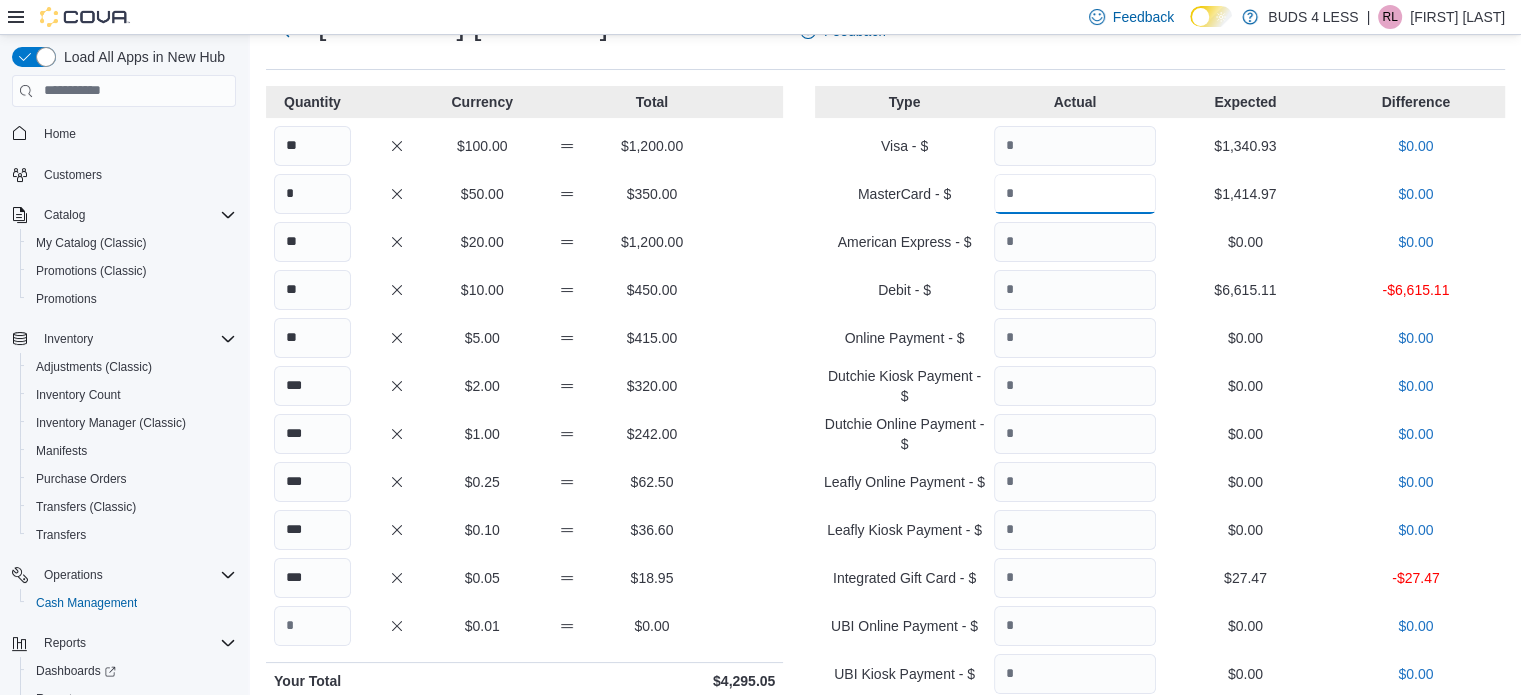 type on "*******" 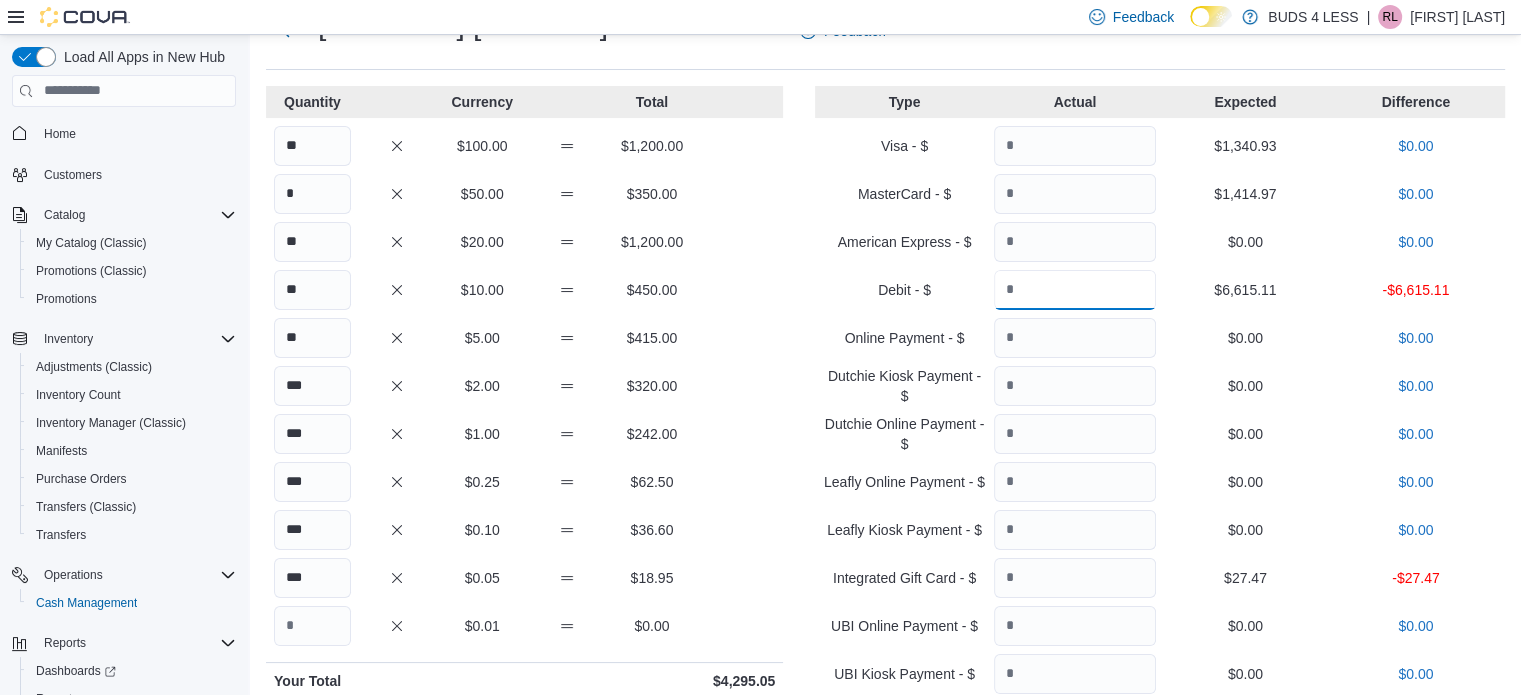 click at bounding box center (1075, 290) 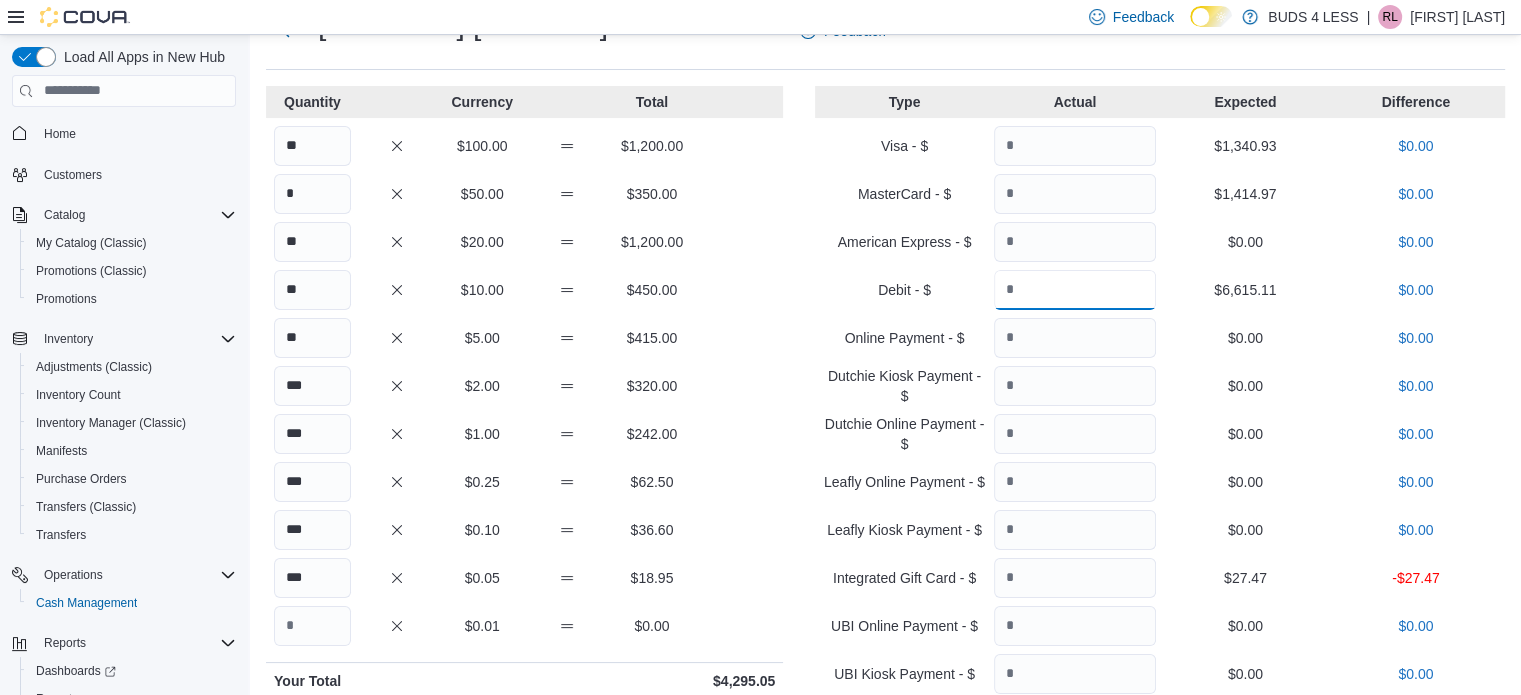 type on "*******" 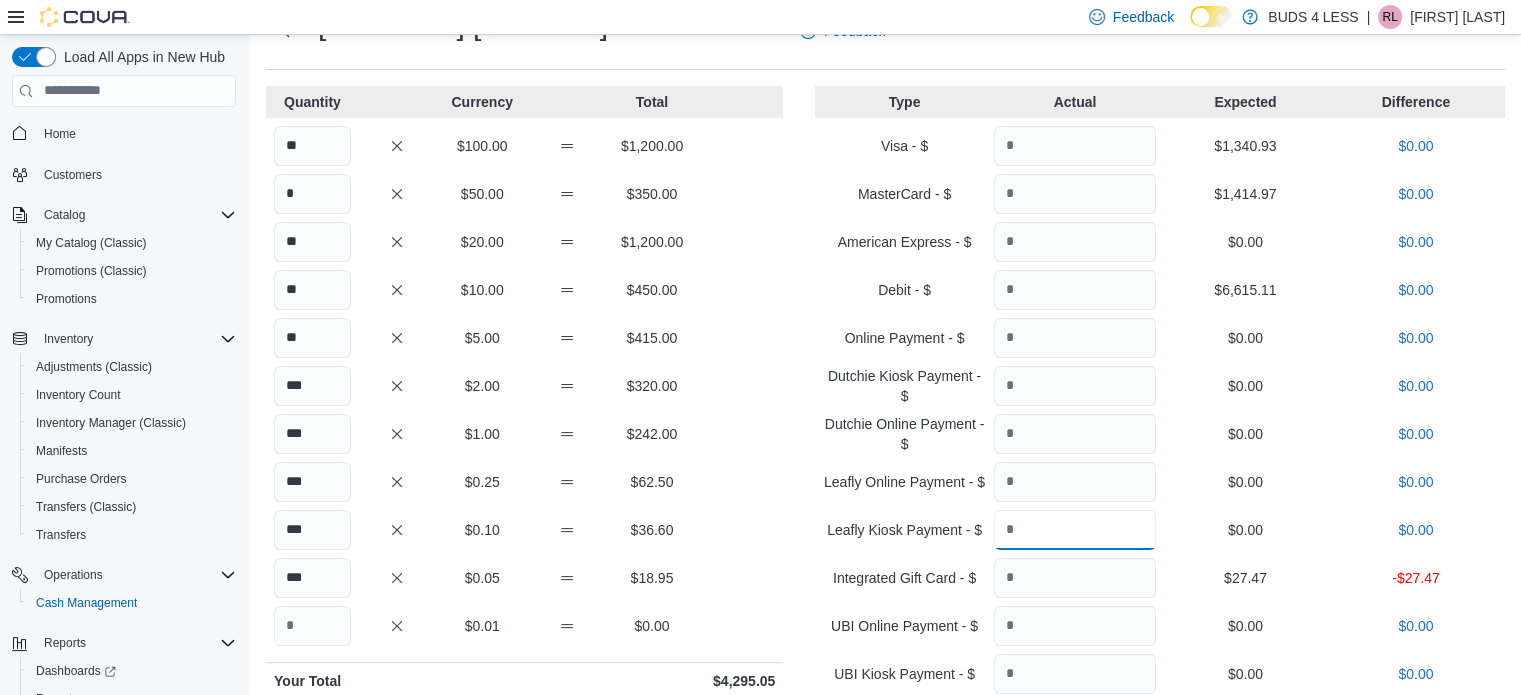 click at bounding box center (1075, 530) 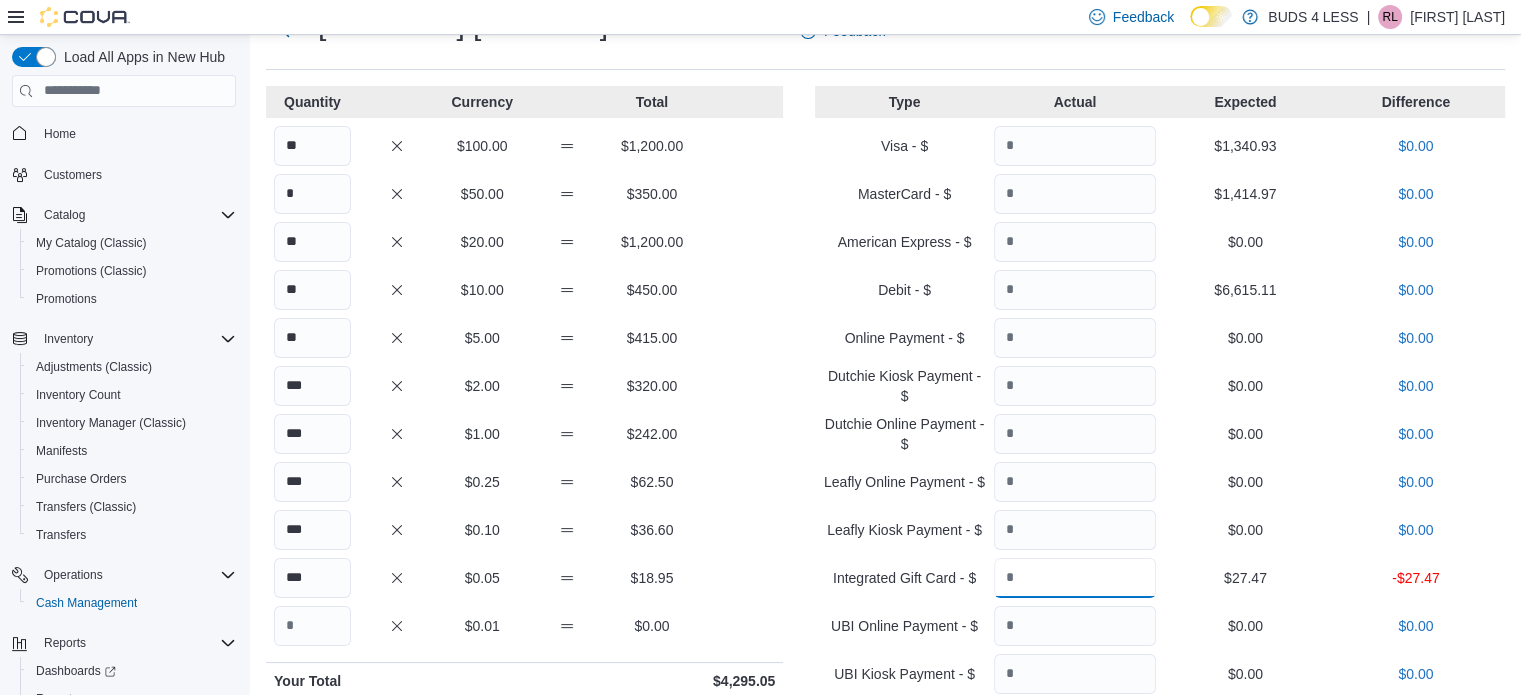 click at bounding box center [1075, 578] 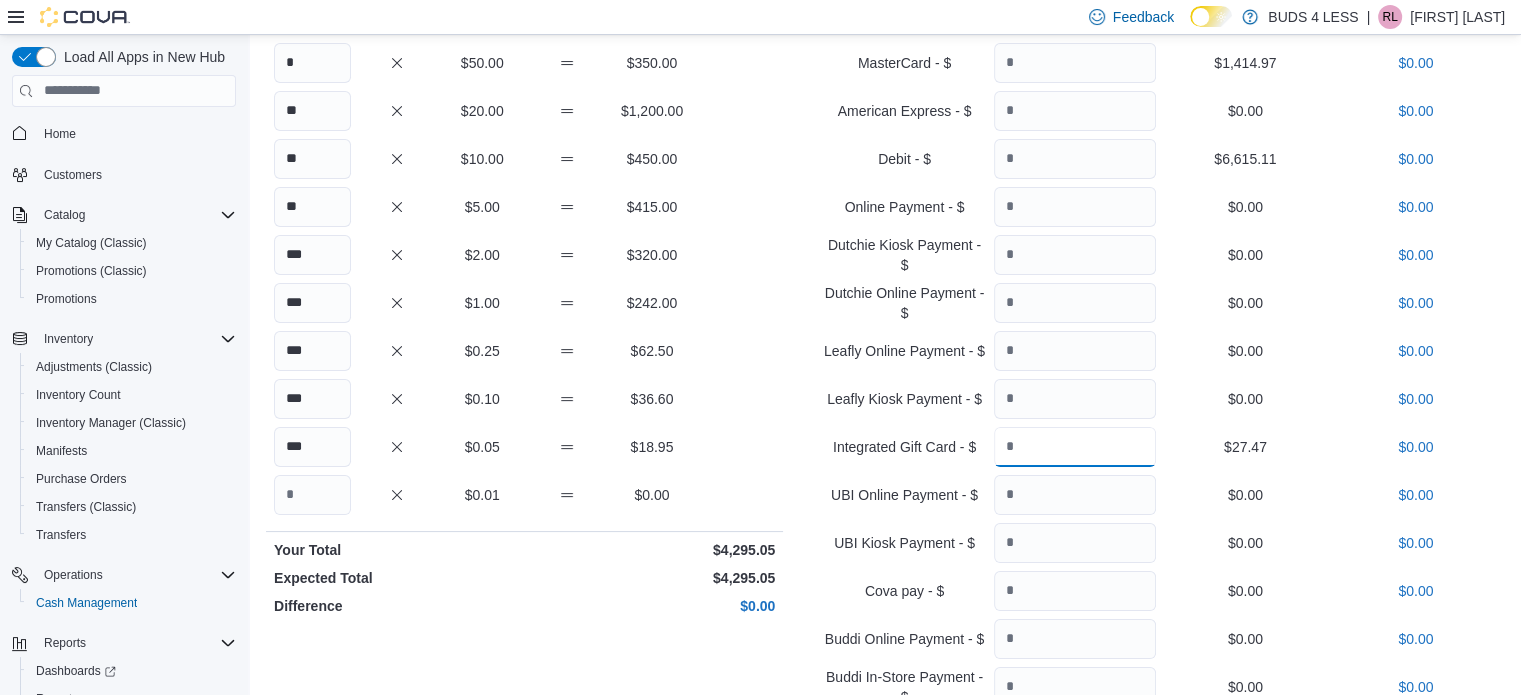 scroll, scrollTop: 582, scrollLeft: 0, axis: vertical 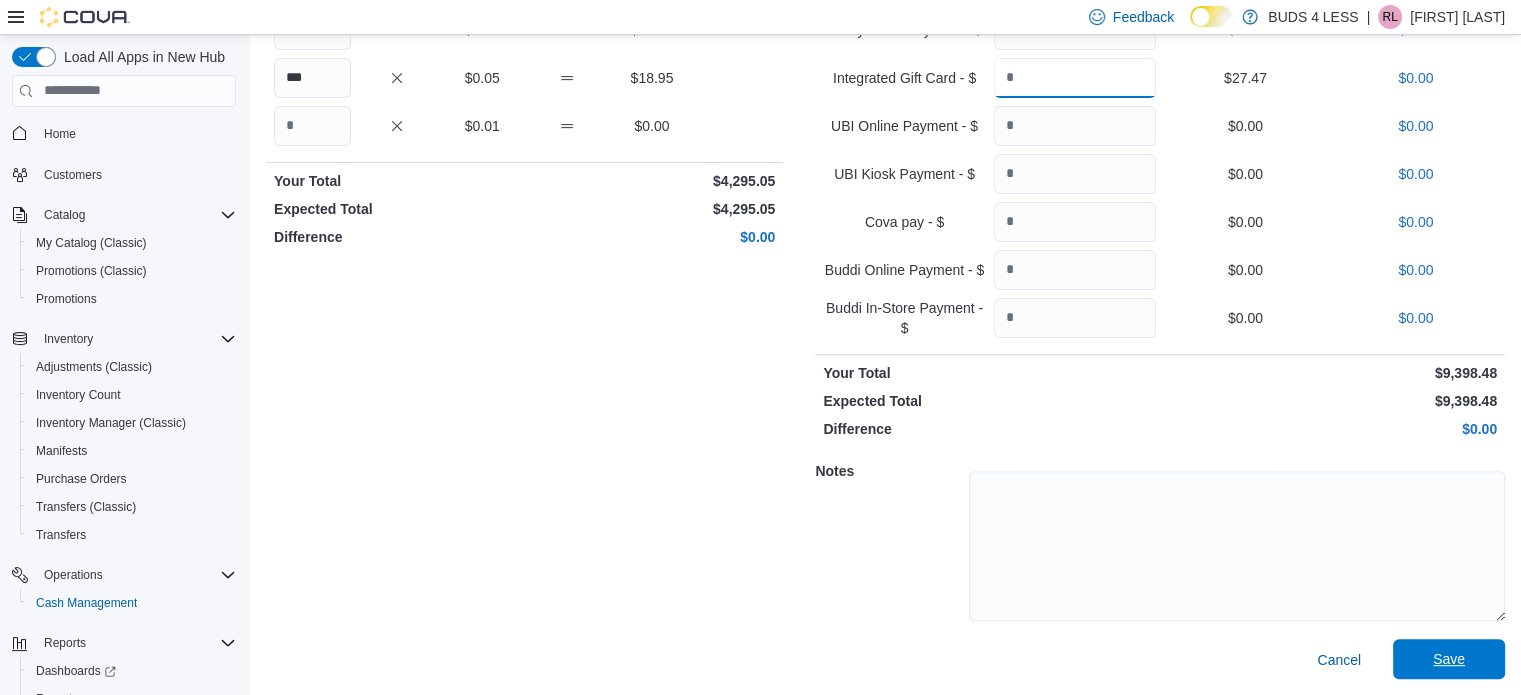 type on "*****" 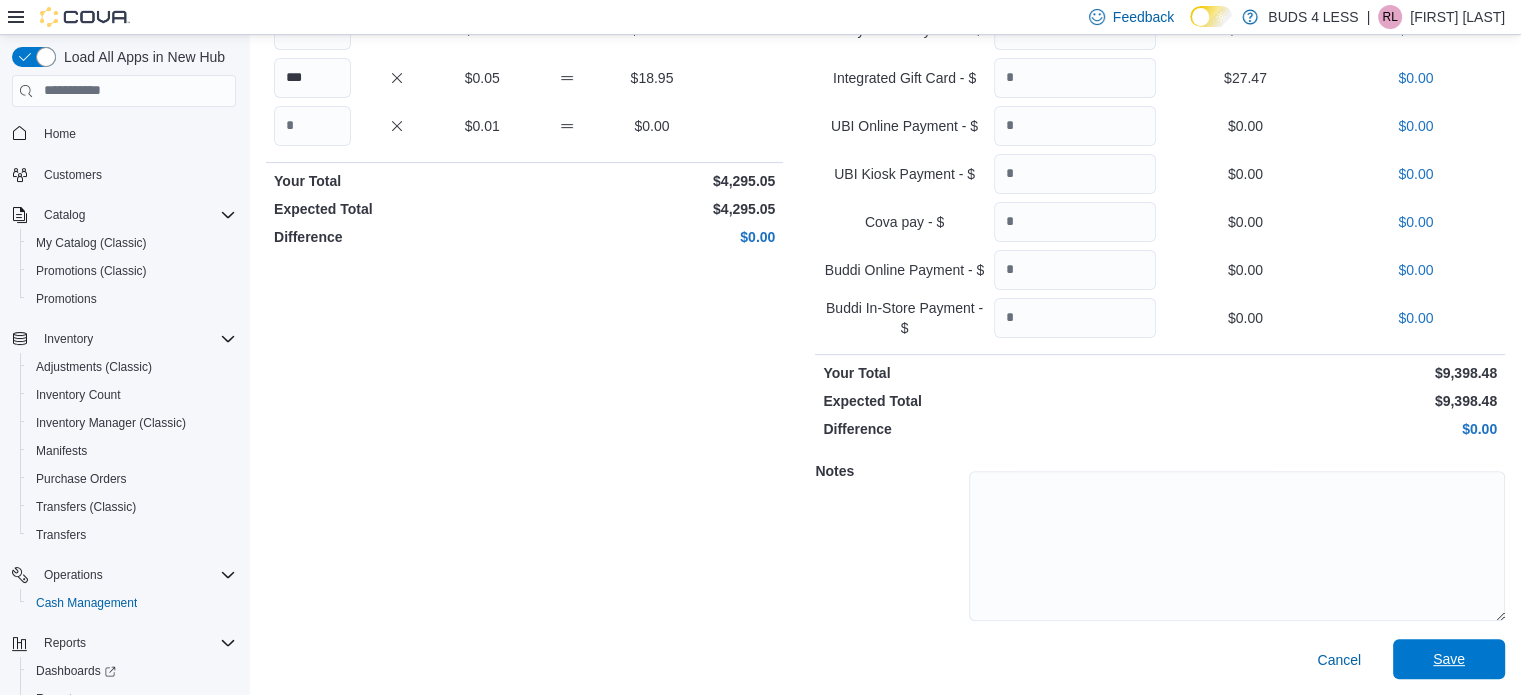 click on "Save" at bounding box center (1449, 659) 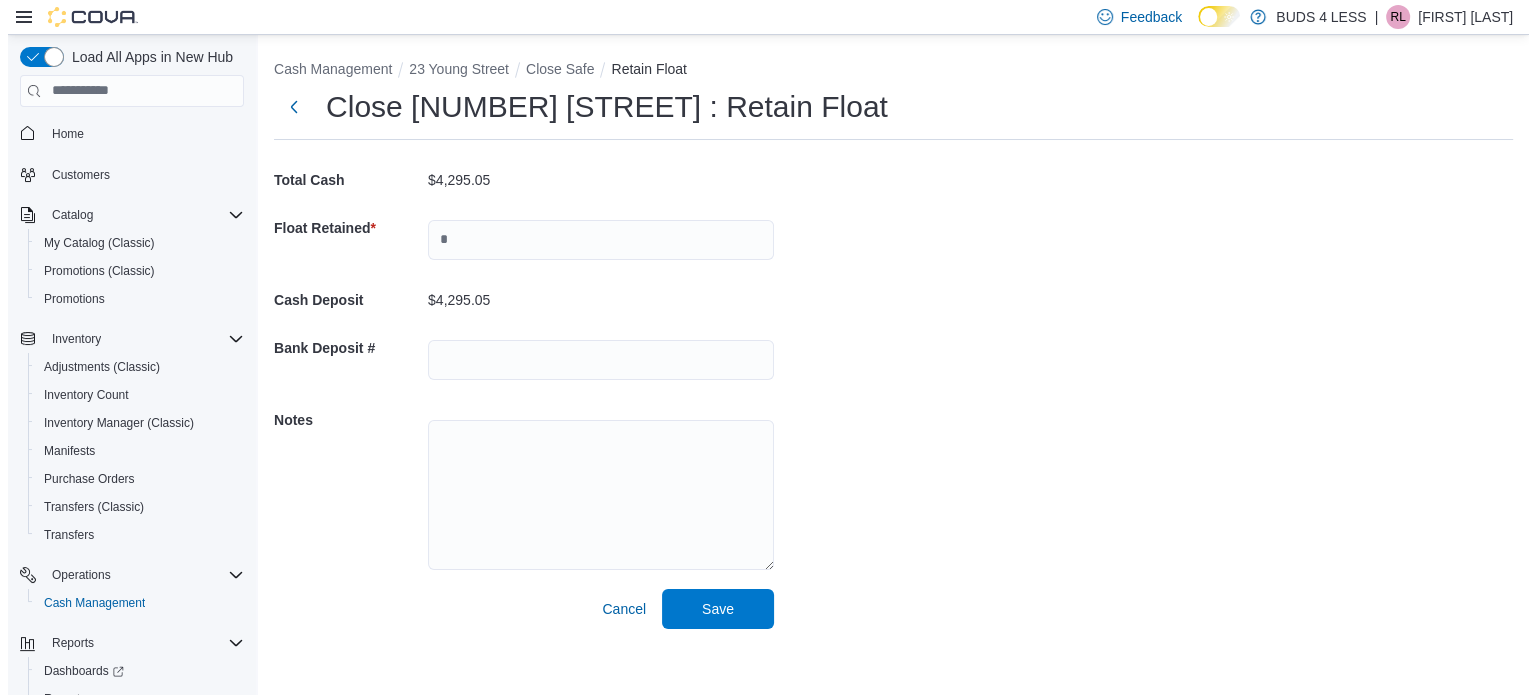 scroll, scrollTop: 0, scrollLeft: 0, axis: both 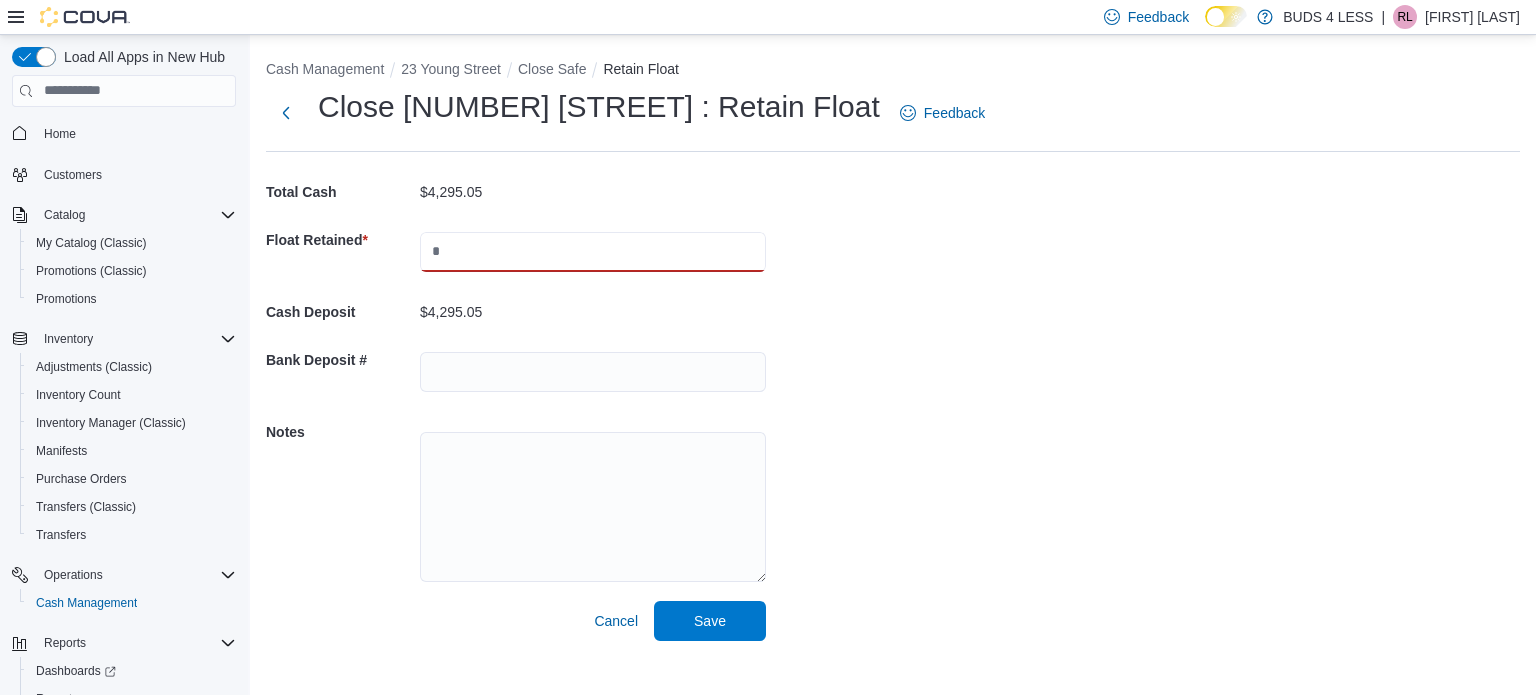 click at bounding box center (593, 252) 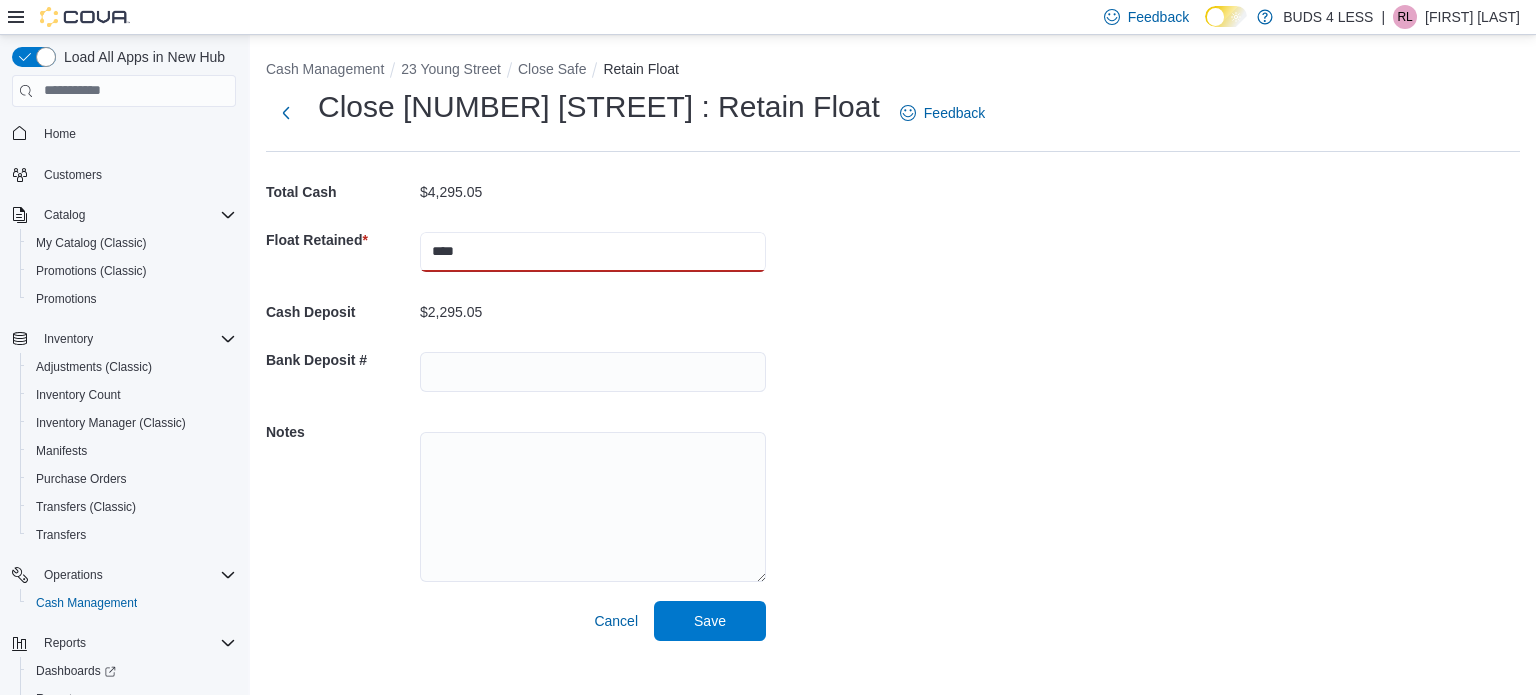 type on "****" 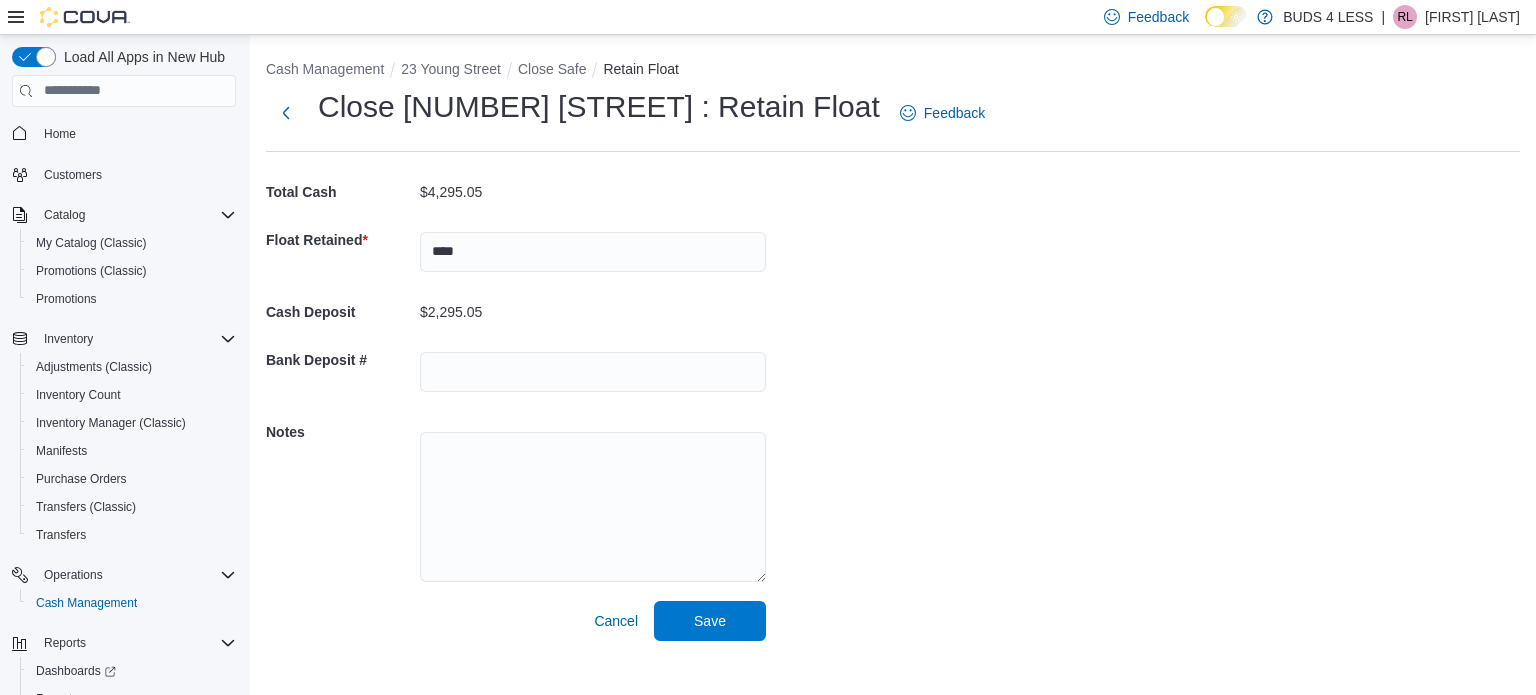 click on "Cash Management 23 Young Street Close Safe Retain Float Close 23 Young Street : Retain Float Feedback   Total Cash $4,295.05 Float Retained  * **** Cash Deposit $2,295.05 Bank Deposit # Notes Cancel Save" at bounding box center (893, 346) 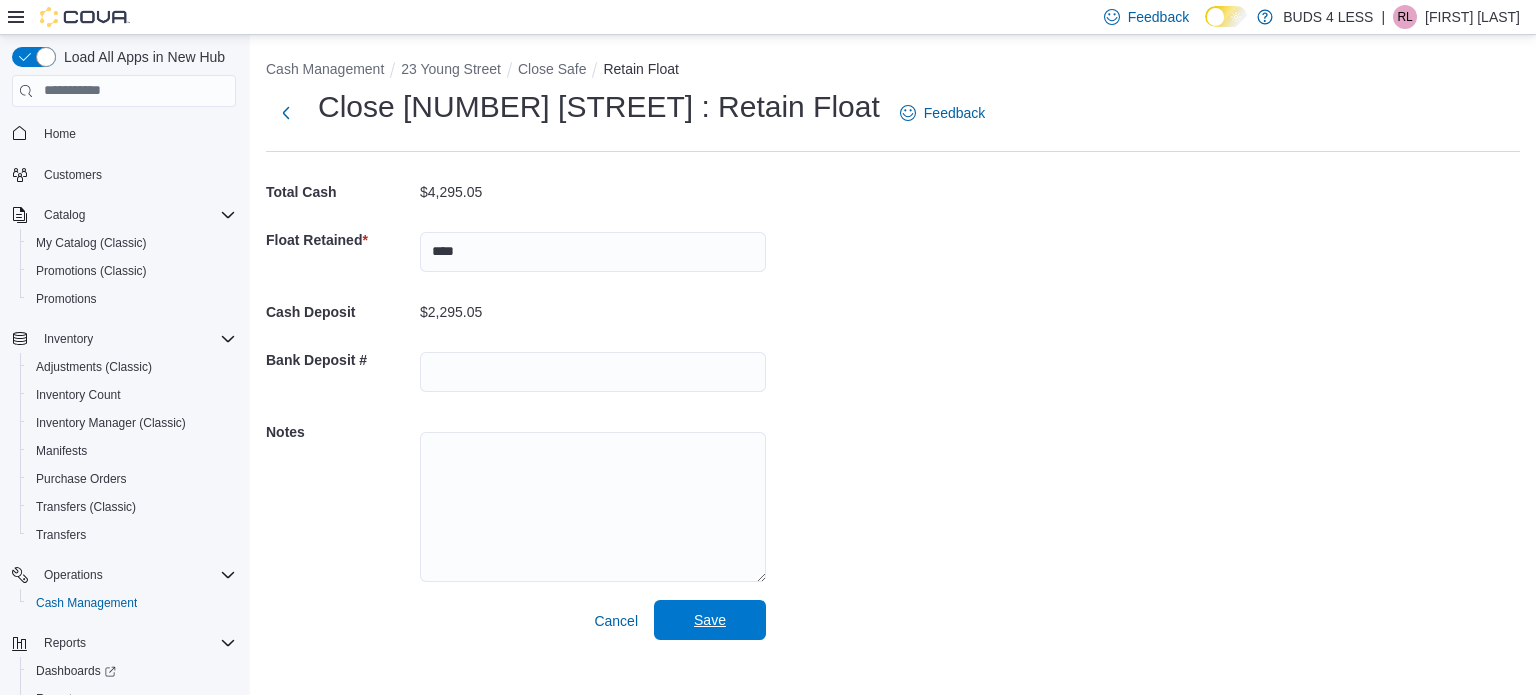 click on "Save" at bounding box center [710, 620] 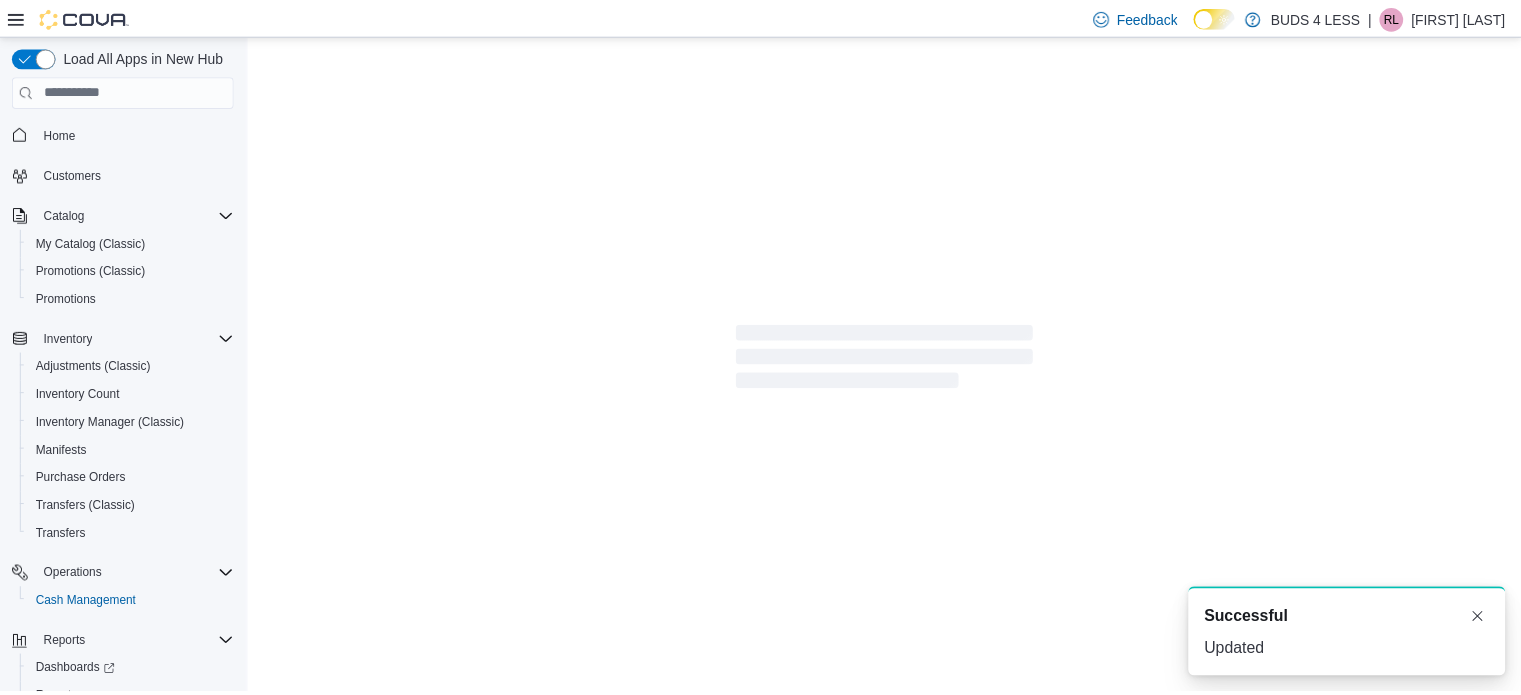 scroll, scrollTop: 0, scrollLeft: 0, axis: both 